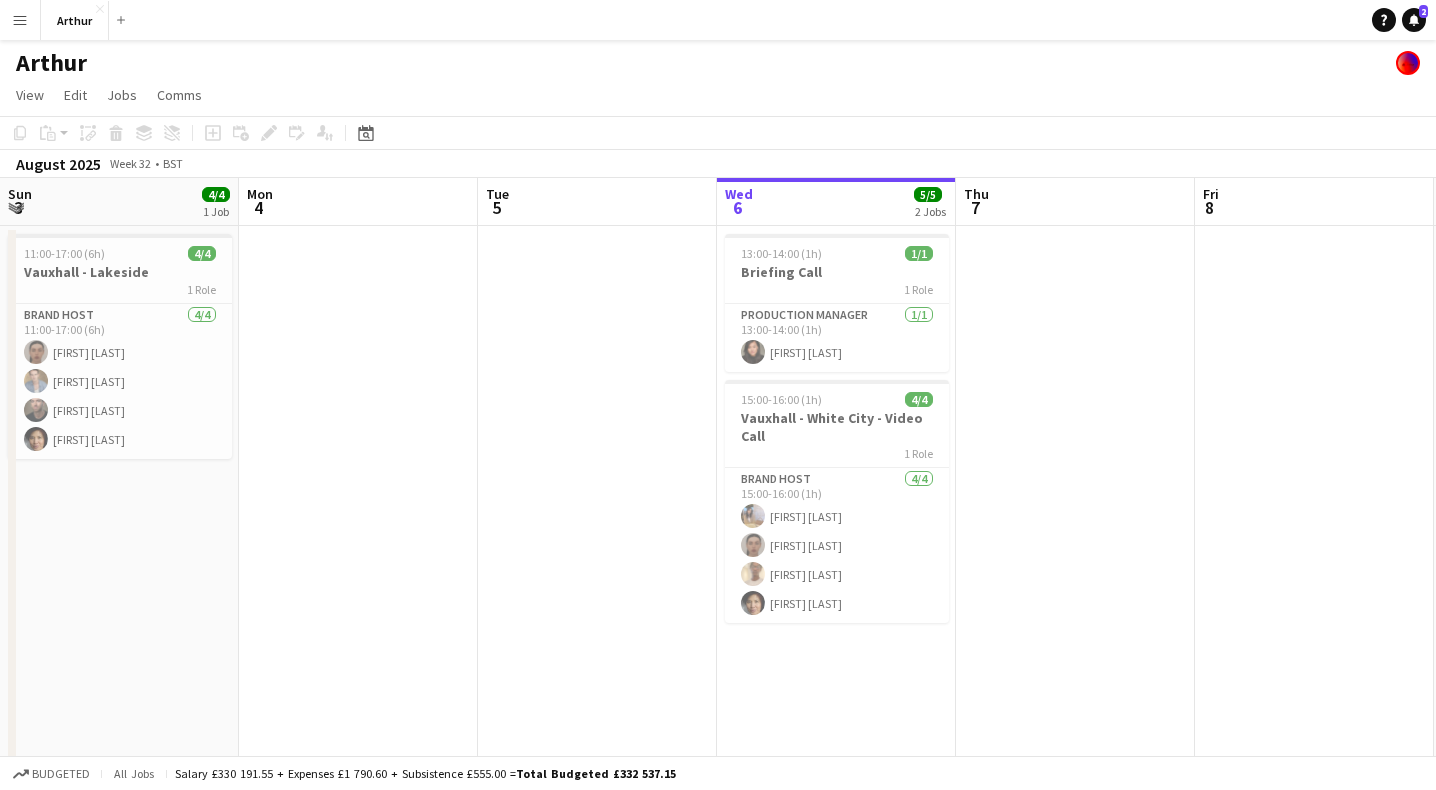 scroll, scrollTop: 0, scrollLeft: 0, axis: both 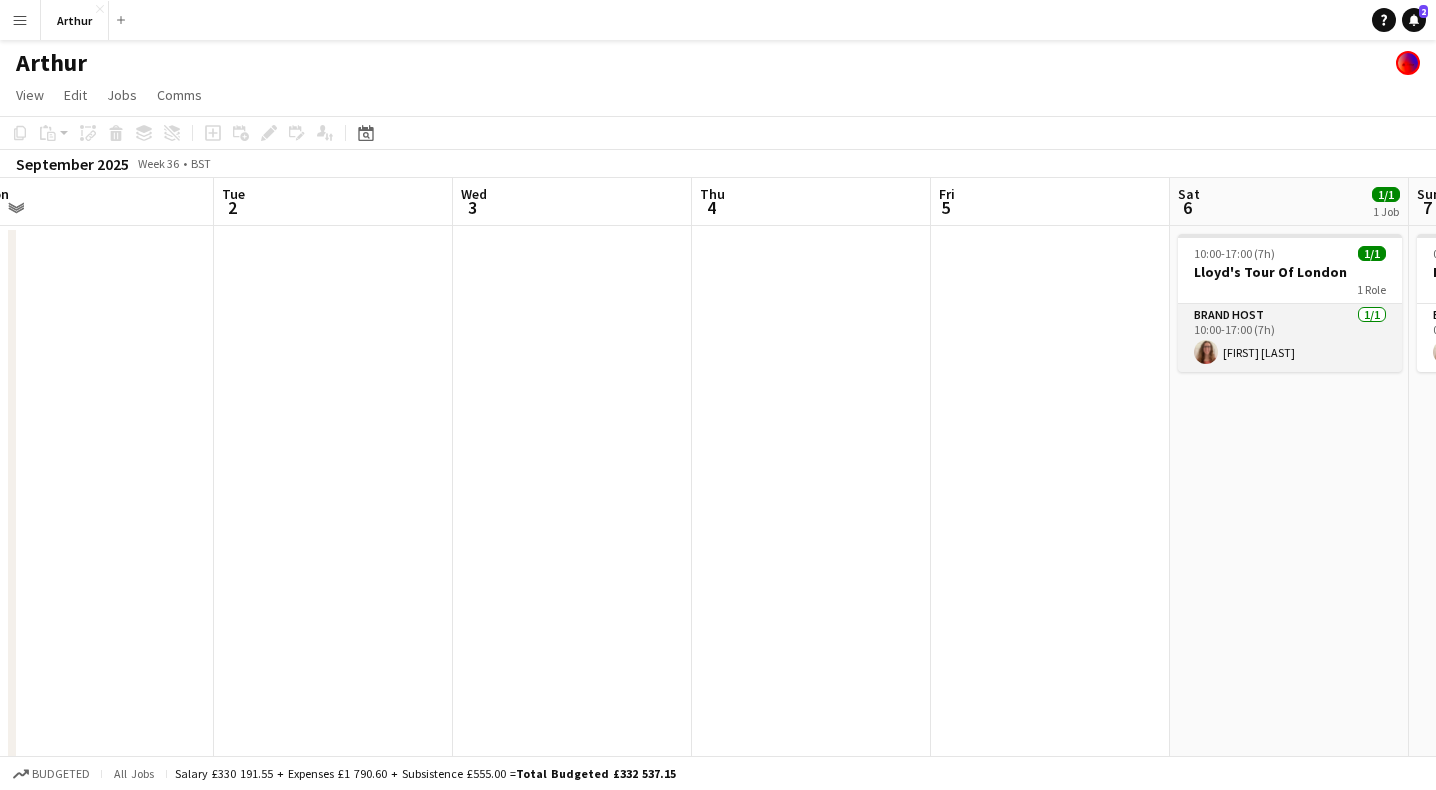click on "Brand Host   1/1   10:00-17:00 (7h)
[FIRST] [LAST]" at bounding box center (1290, 338) 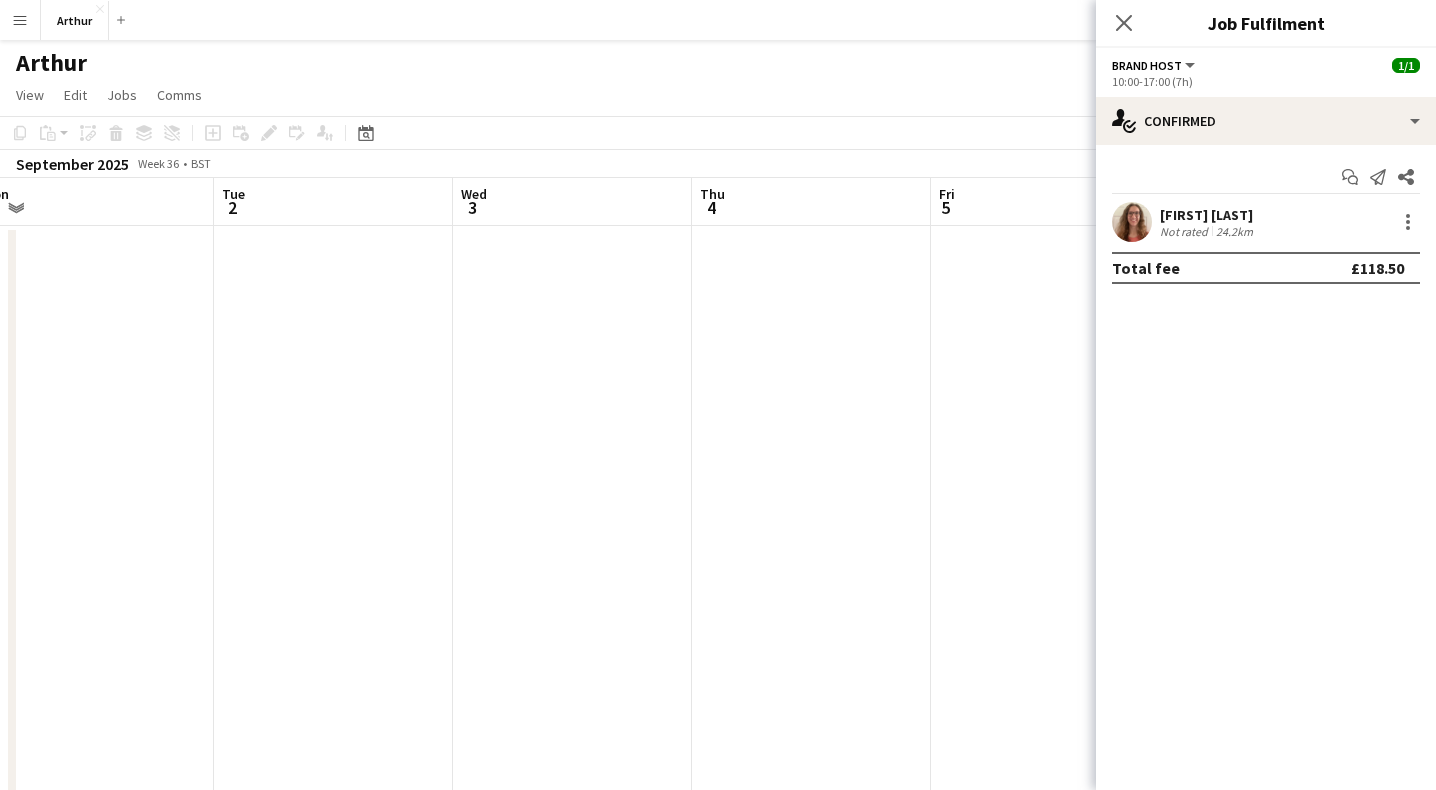 click on "[FIRST] [LAST]   Not rated   24.2km" at bounding box center (1266, 222) 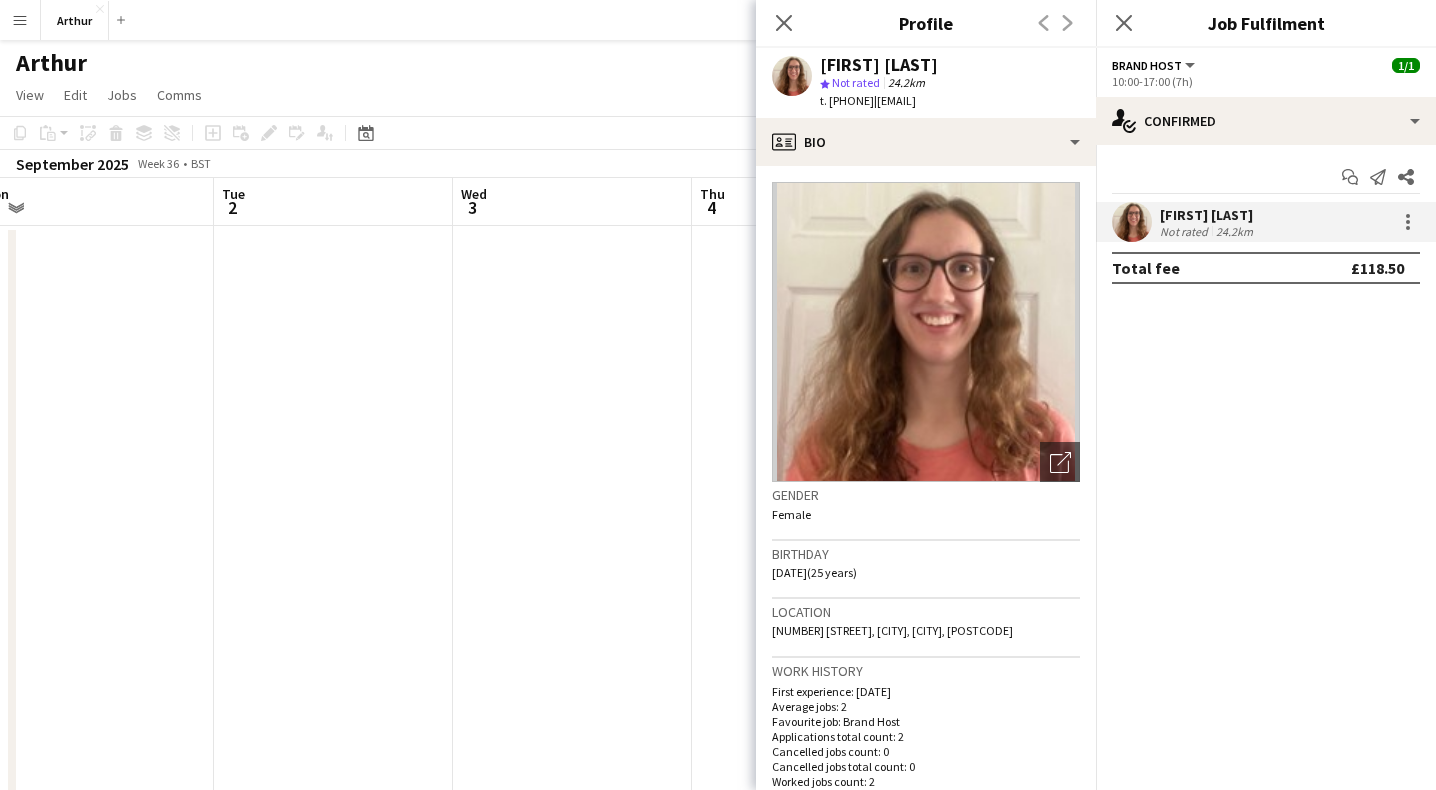 click on "Total fee   £118.50" at bounding box center [1266, 268] 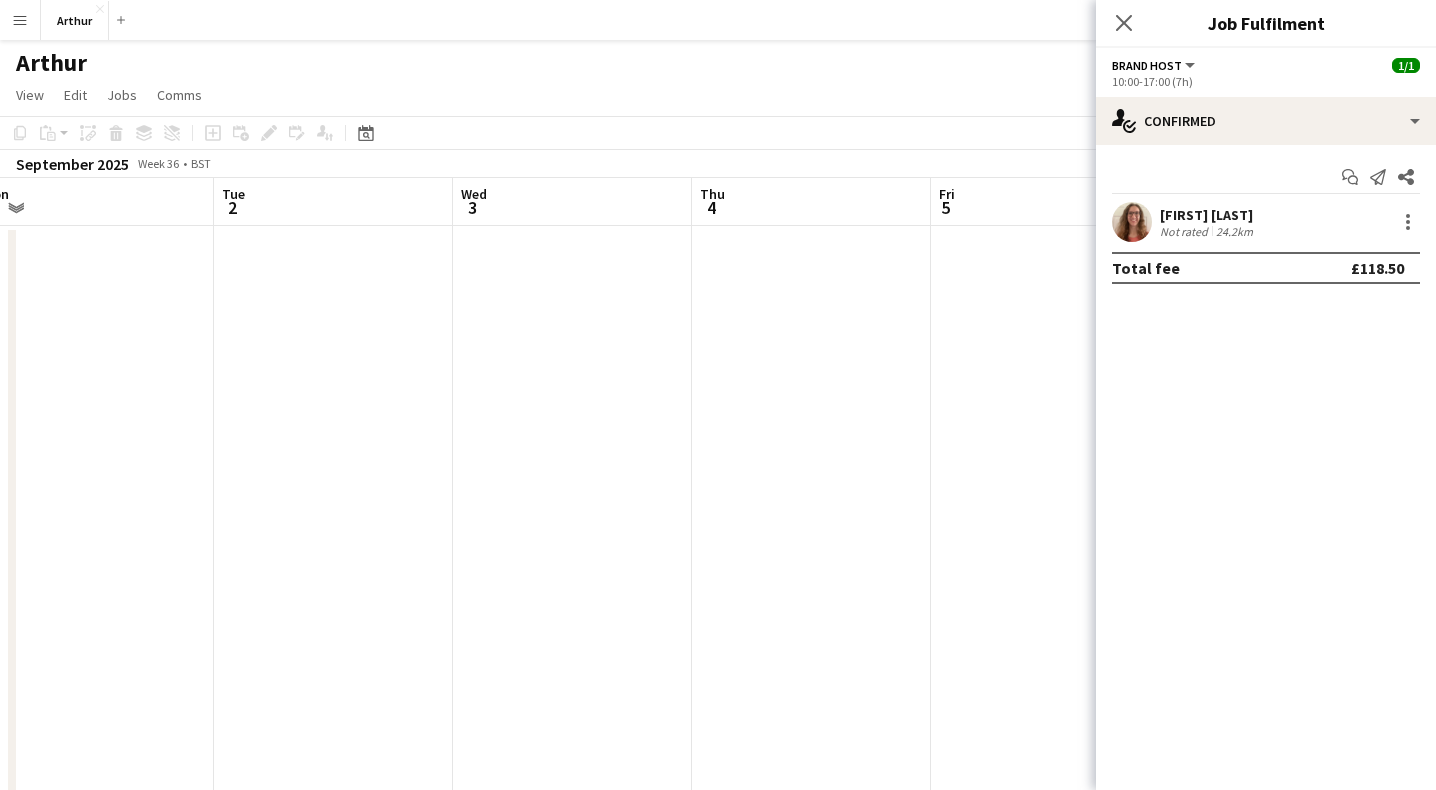 click at bounding box center (1050, 550) 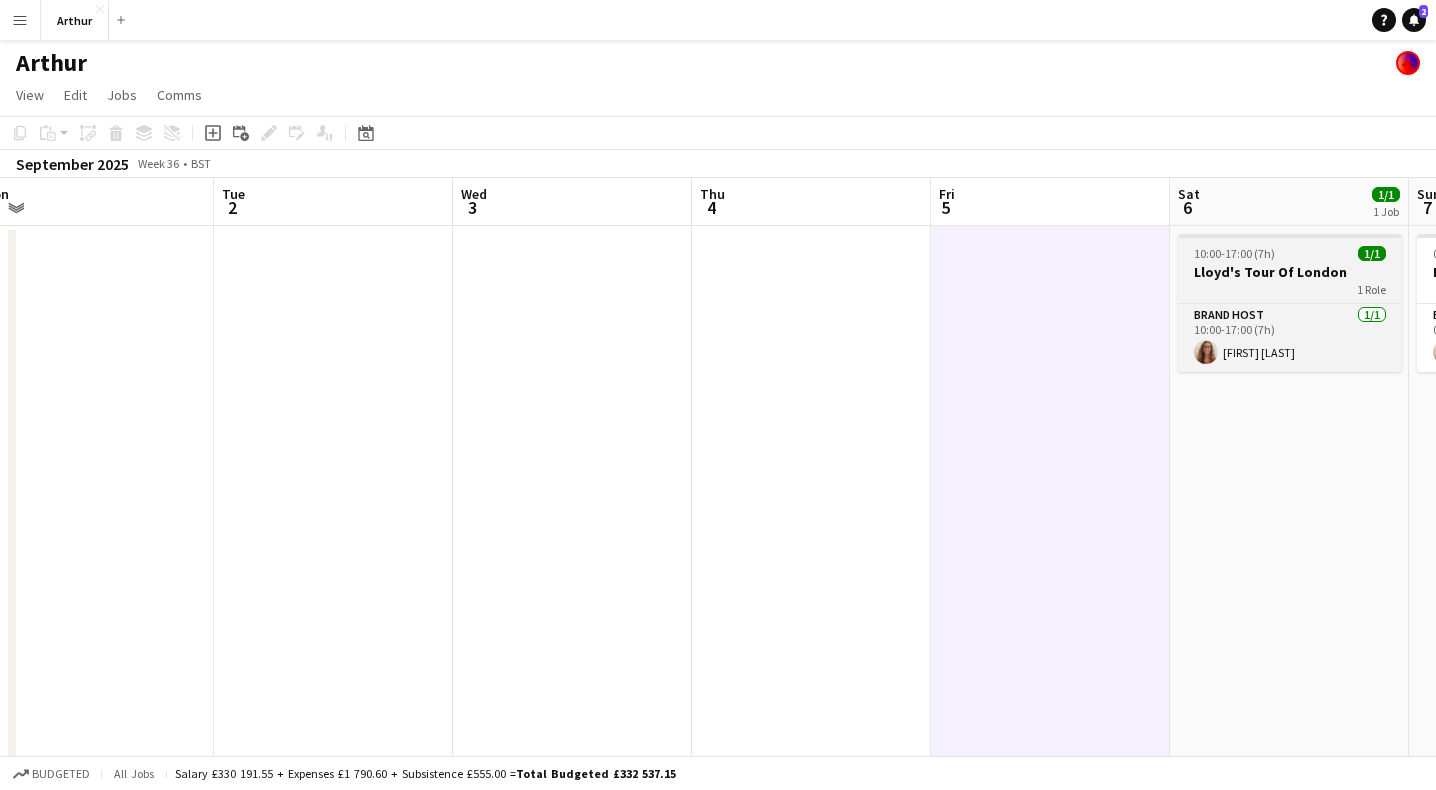 click on "1 Role" at bounding box center [1290, 289] 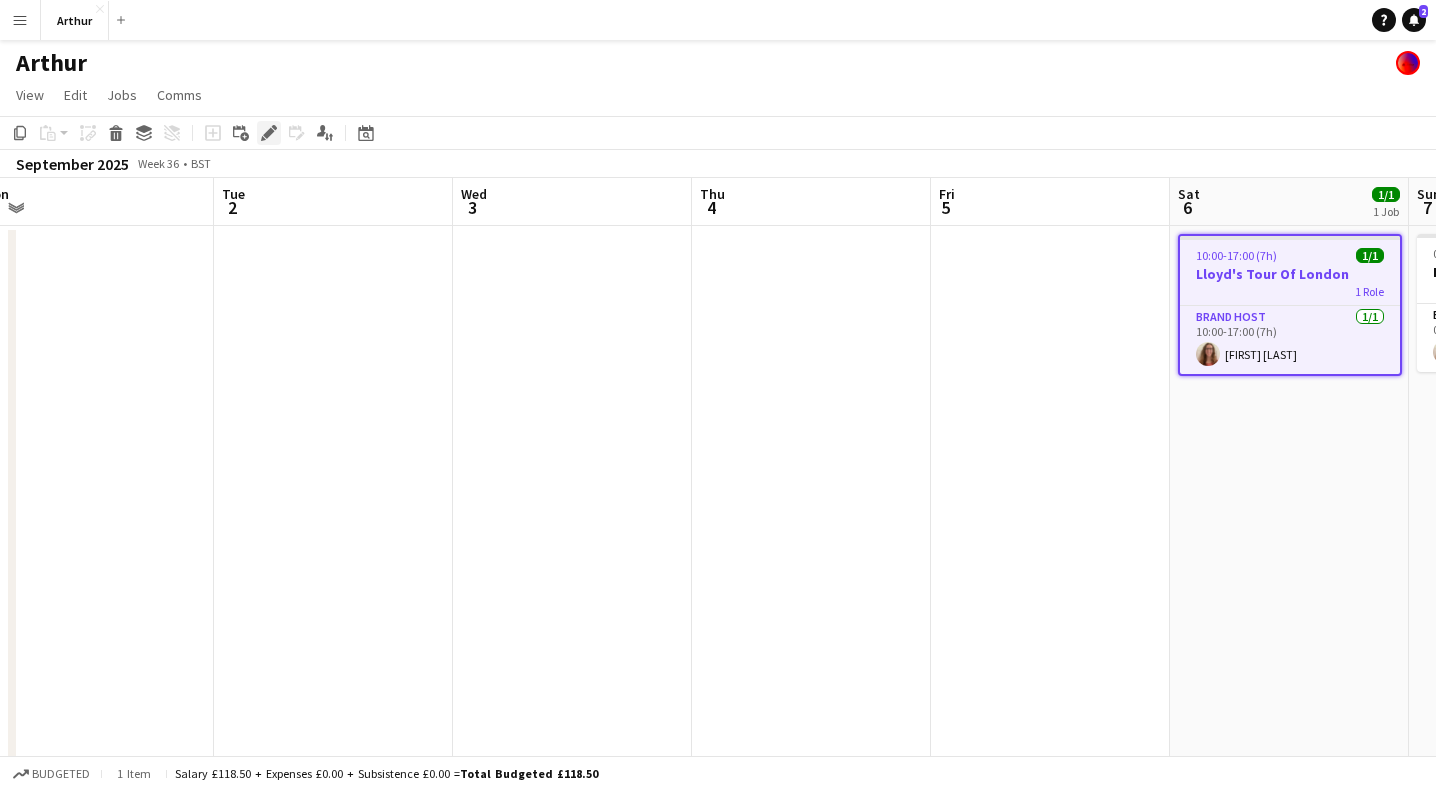 click on "Edit" 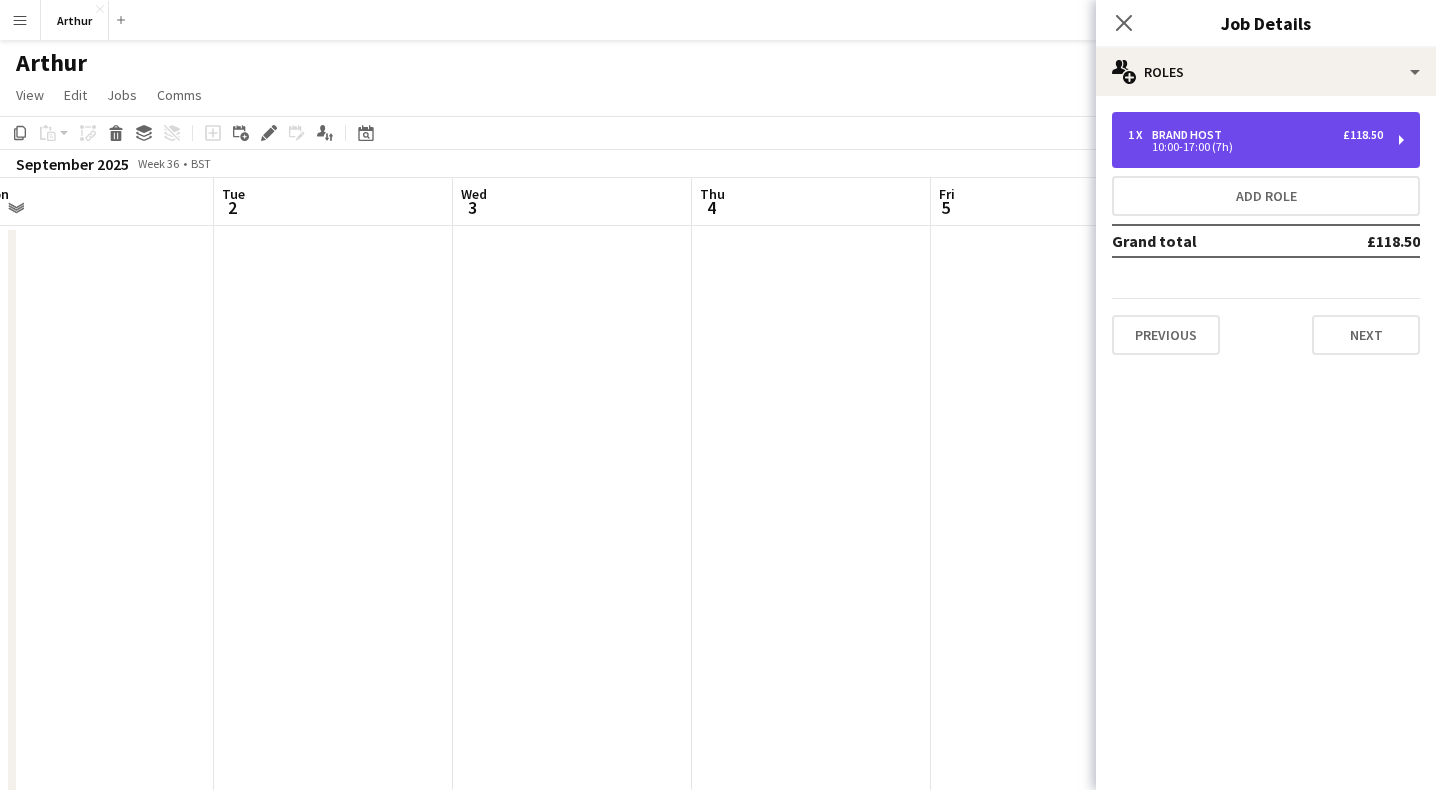 click on "1 x   Brand Host   £118.50   10:00-17:00 (7h)" at bounding box center (1266, 140) 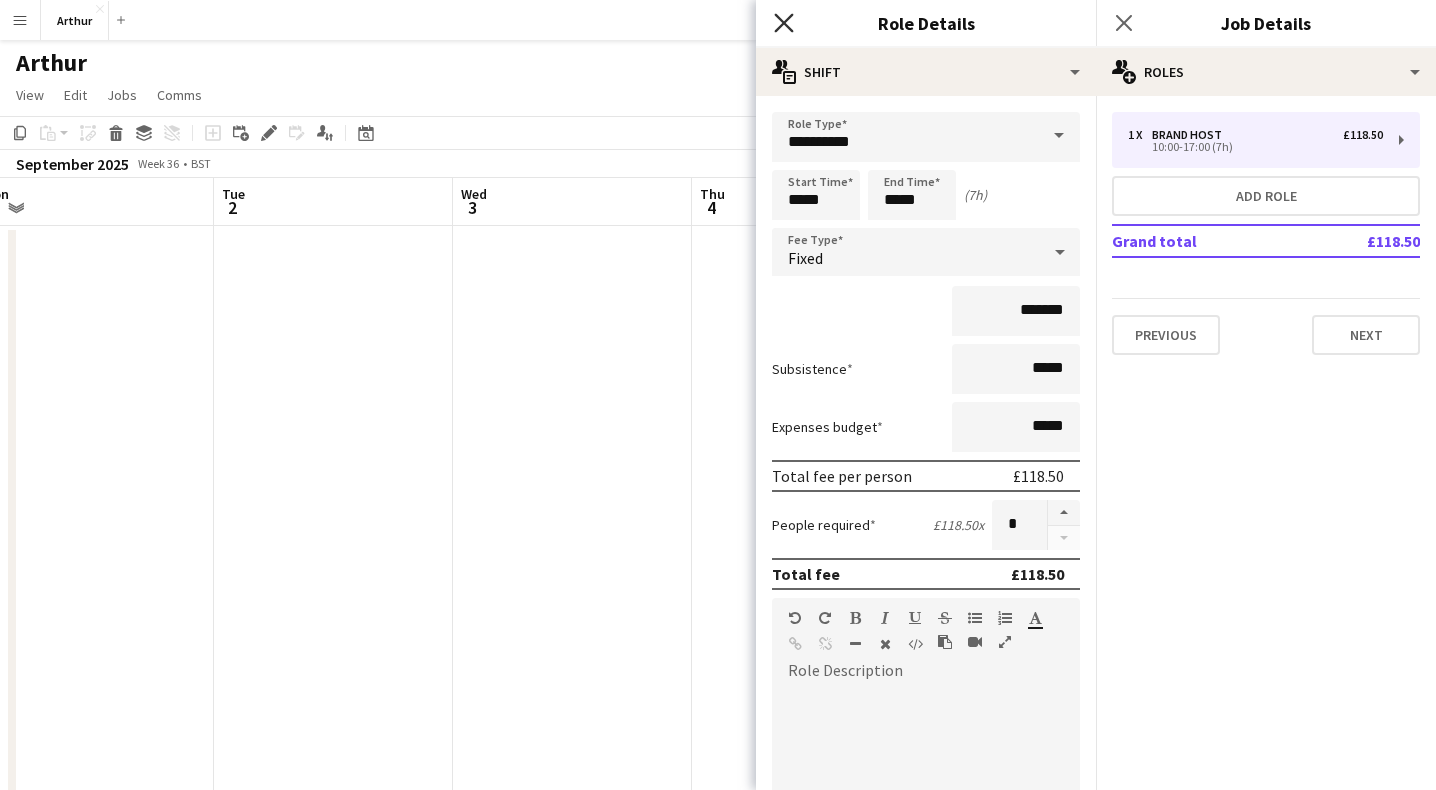 click on "Close pop-in" 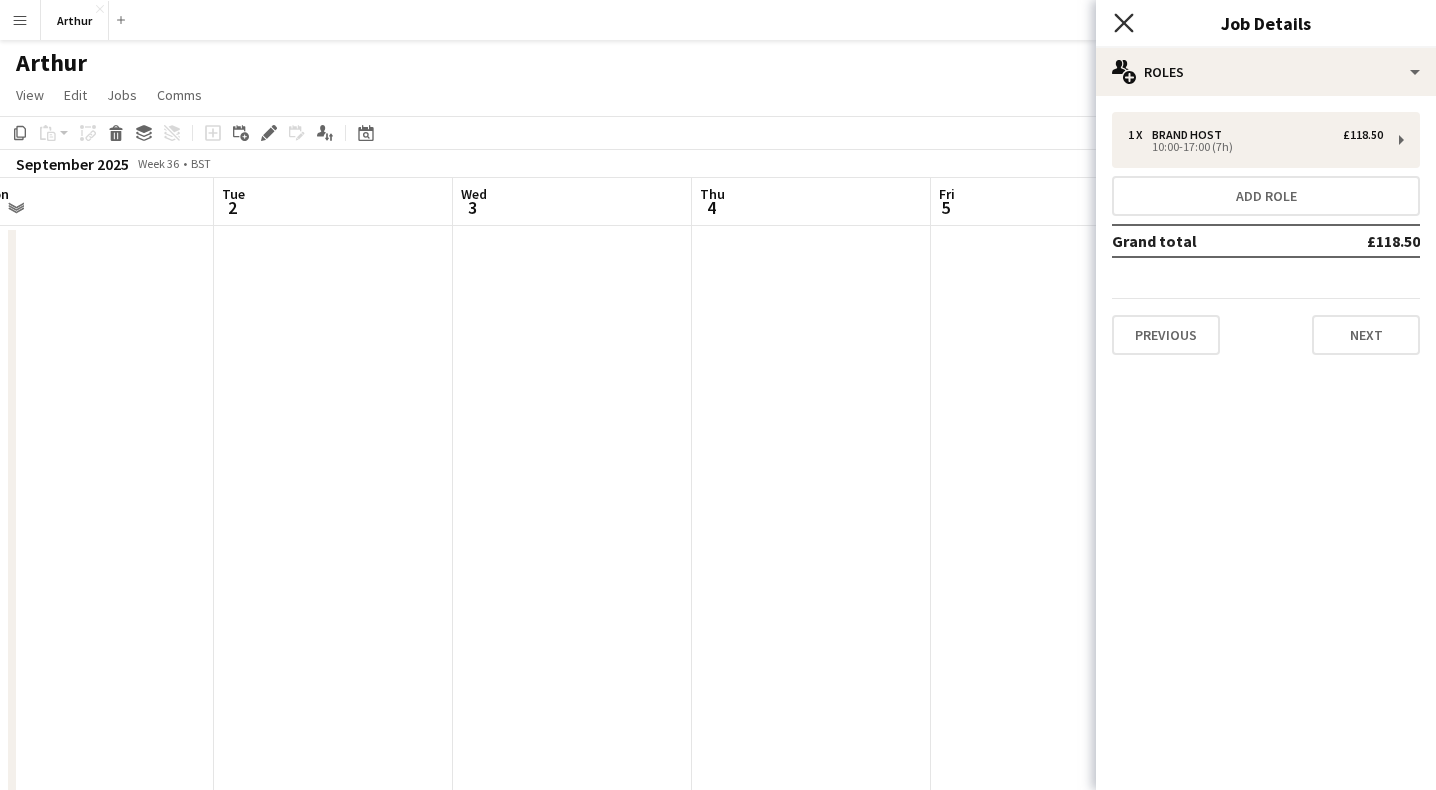 click on "Close pop-in" 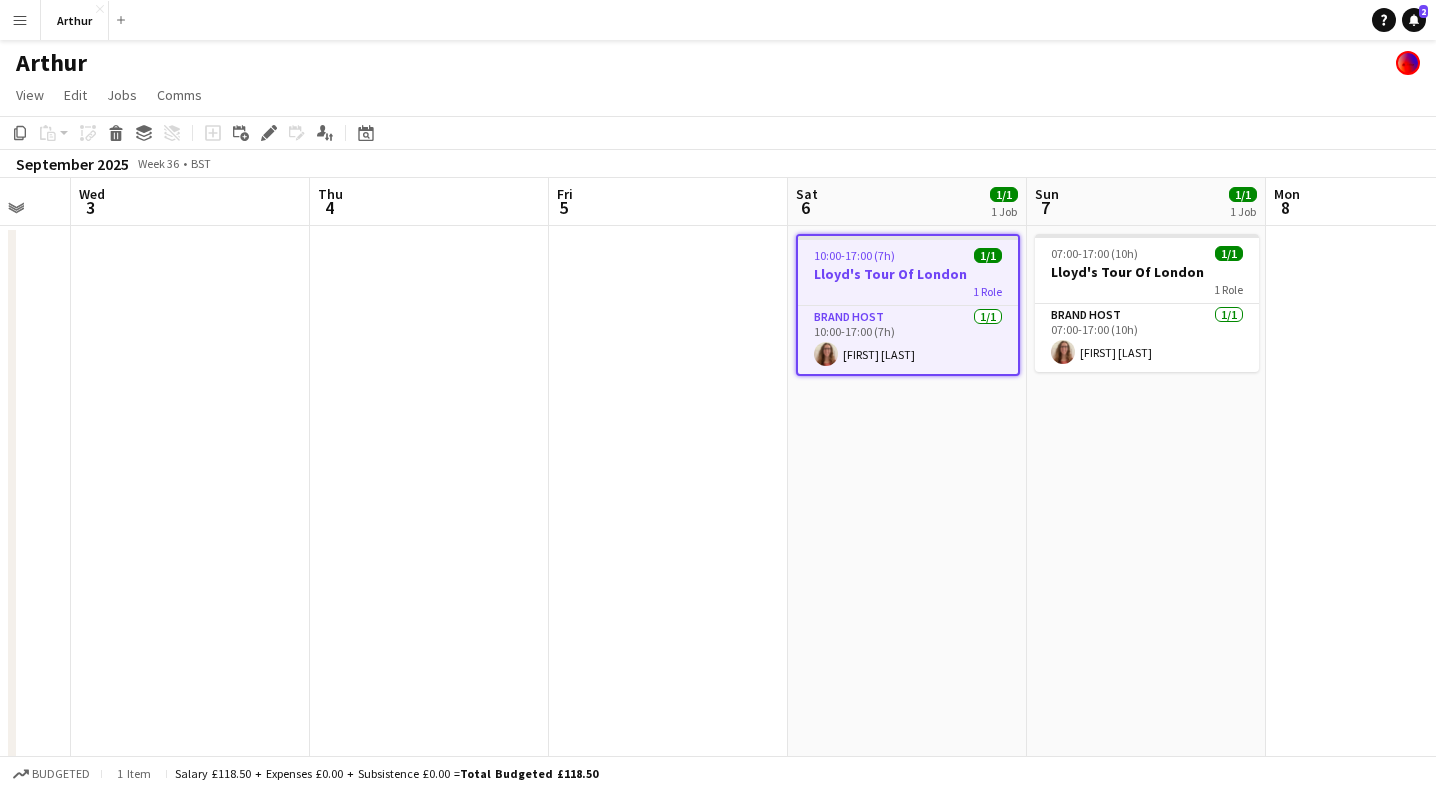 scroll, scrollTop: 0, scrollLeft: 1015, axis: horizontal 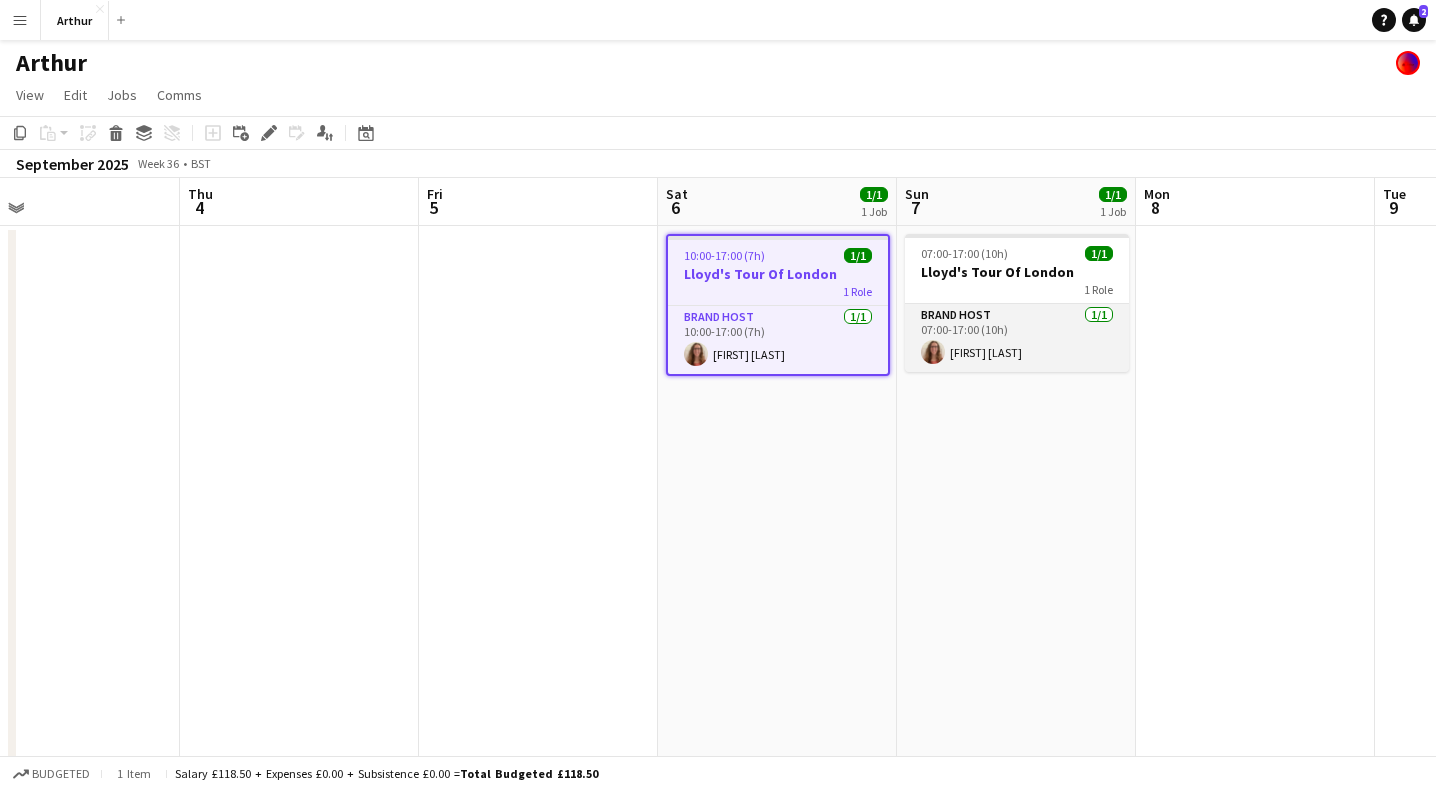 click on "Brand Host   1/1   07:00-17:00 (10h)
[FIRST] [LAST]" at bounding box center [1017, 338] 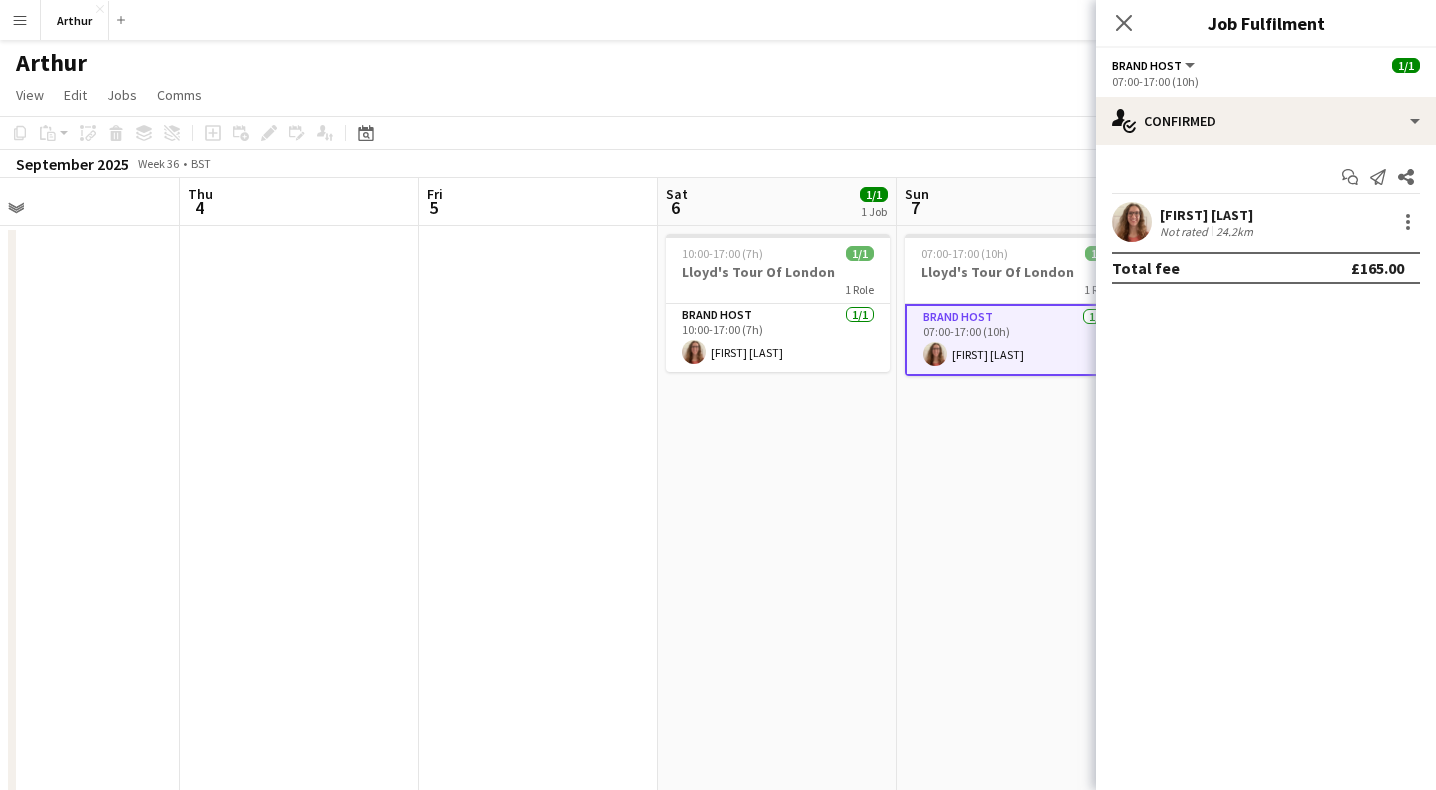 click on "Brand Host   1/1   07:00-17:00 (10h)
[FIRST] [LAST]" at bounding box center (1017, 340) 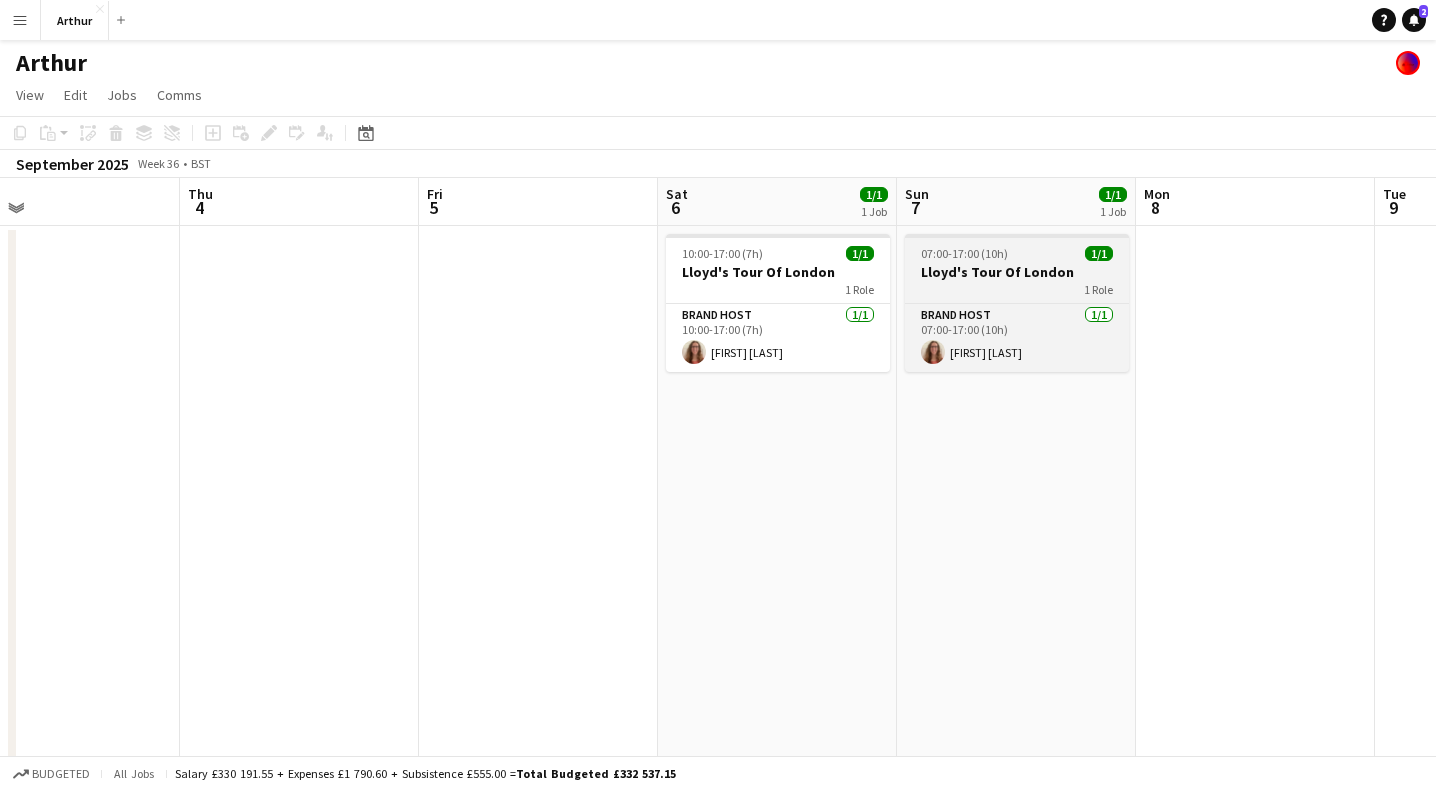 click on "1 Role" at bounding box center (1017, 289) 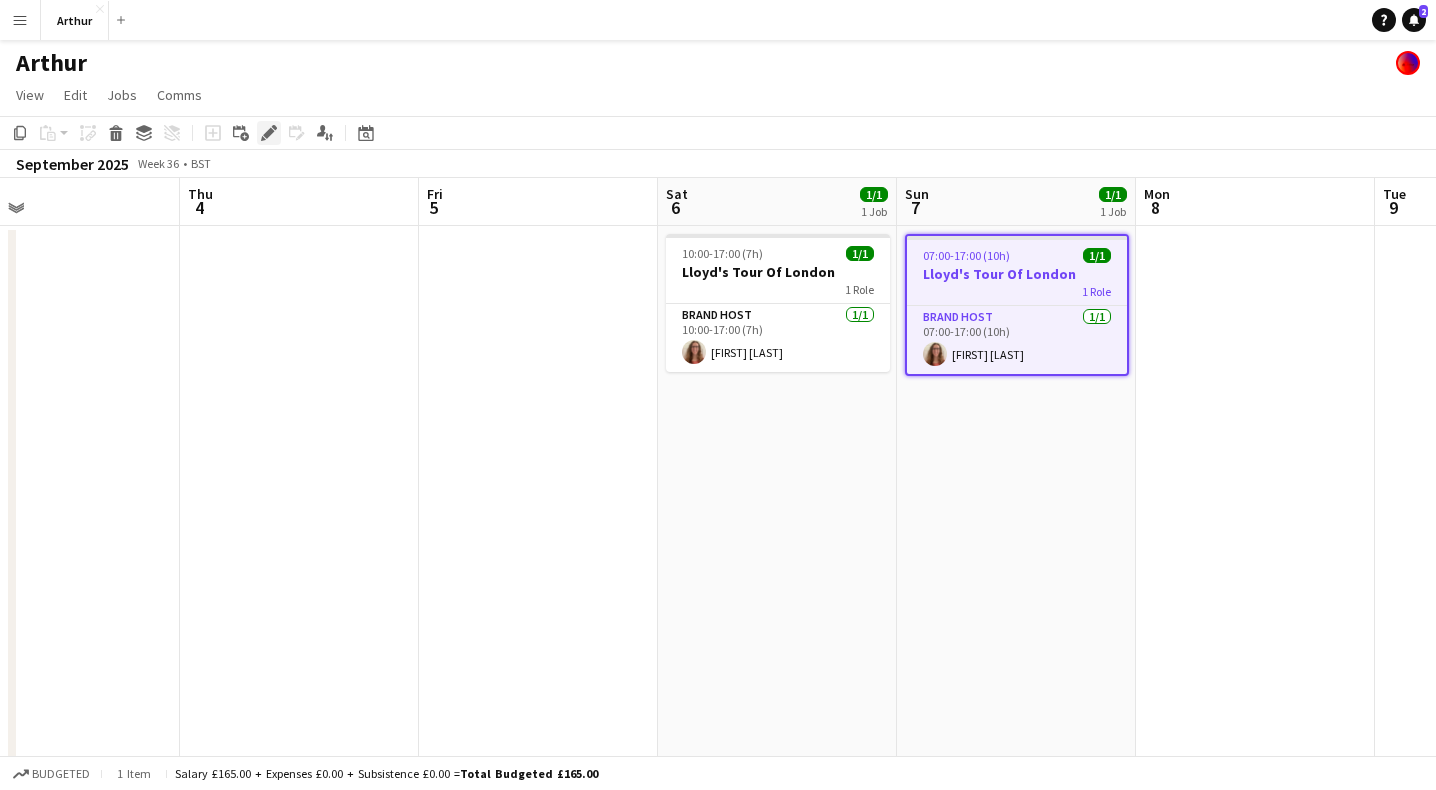 click on "Edit" at bounding box center [269, 133] 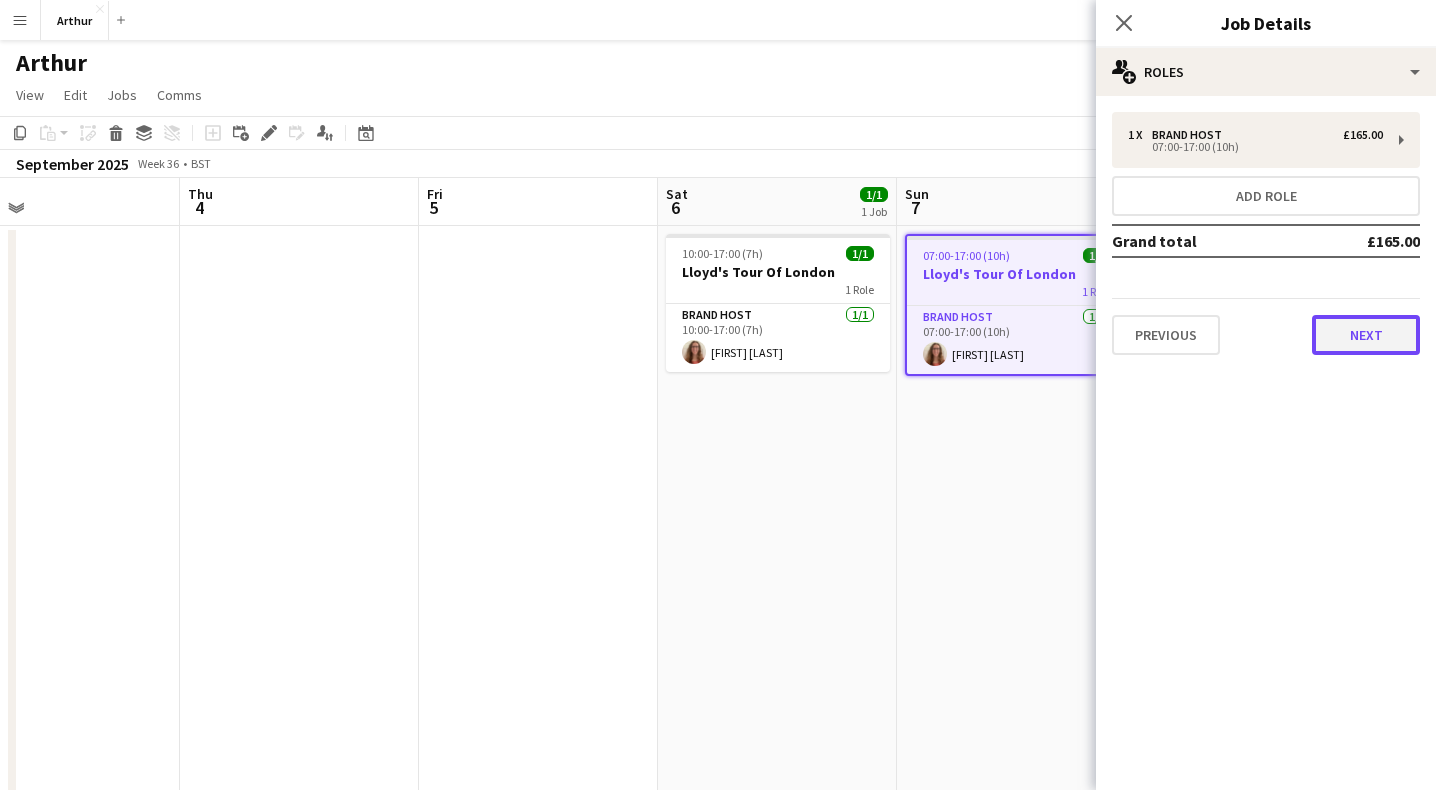 click on "Next" at bounding box center (1366, 335) 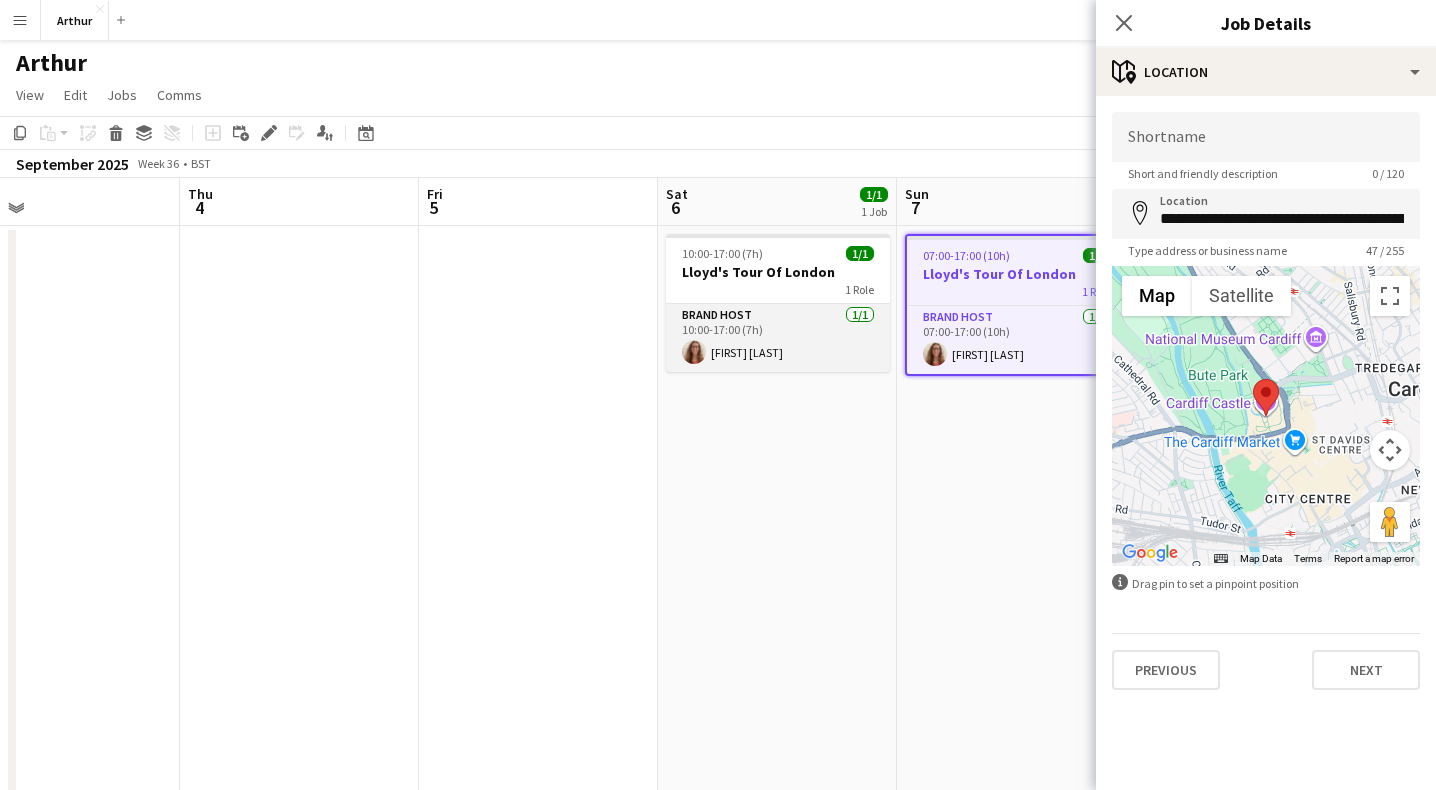click on "Brand Host   1/1   10:00-17:00 (7h)
[FIRST] [LAST]" at bounding box center (778, 338) 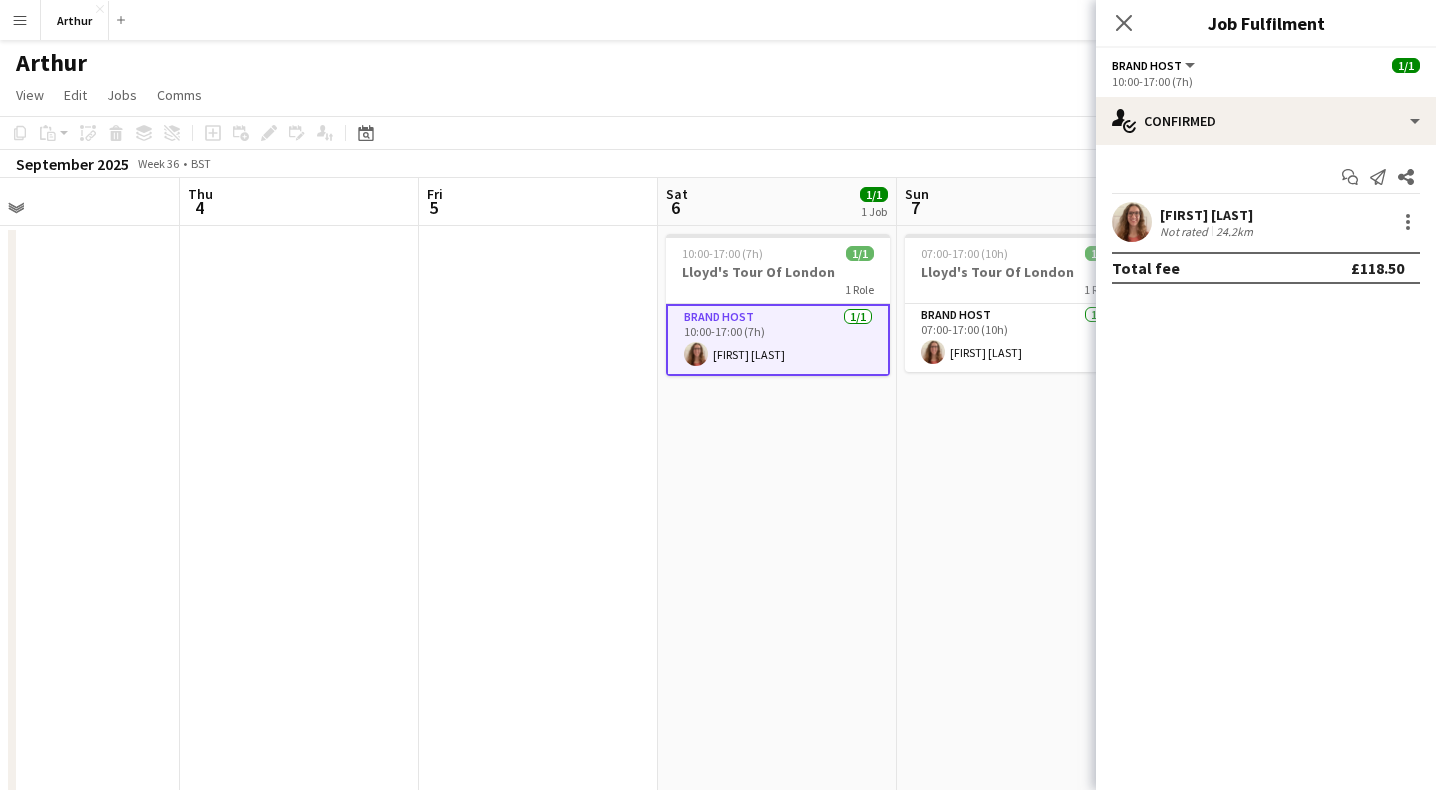 click on "[FIRST] [LAST]   Not rated   24.2km" at bounding box center (1266, 222) 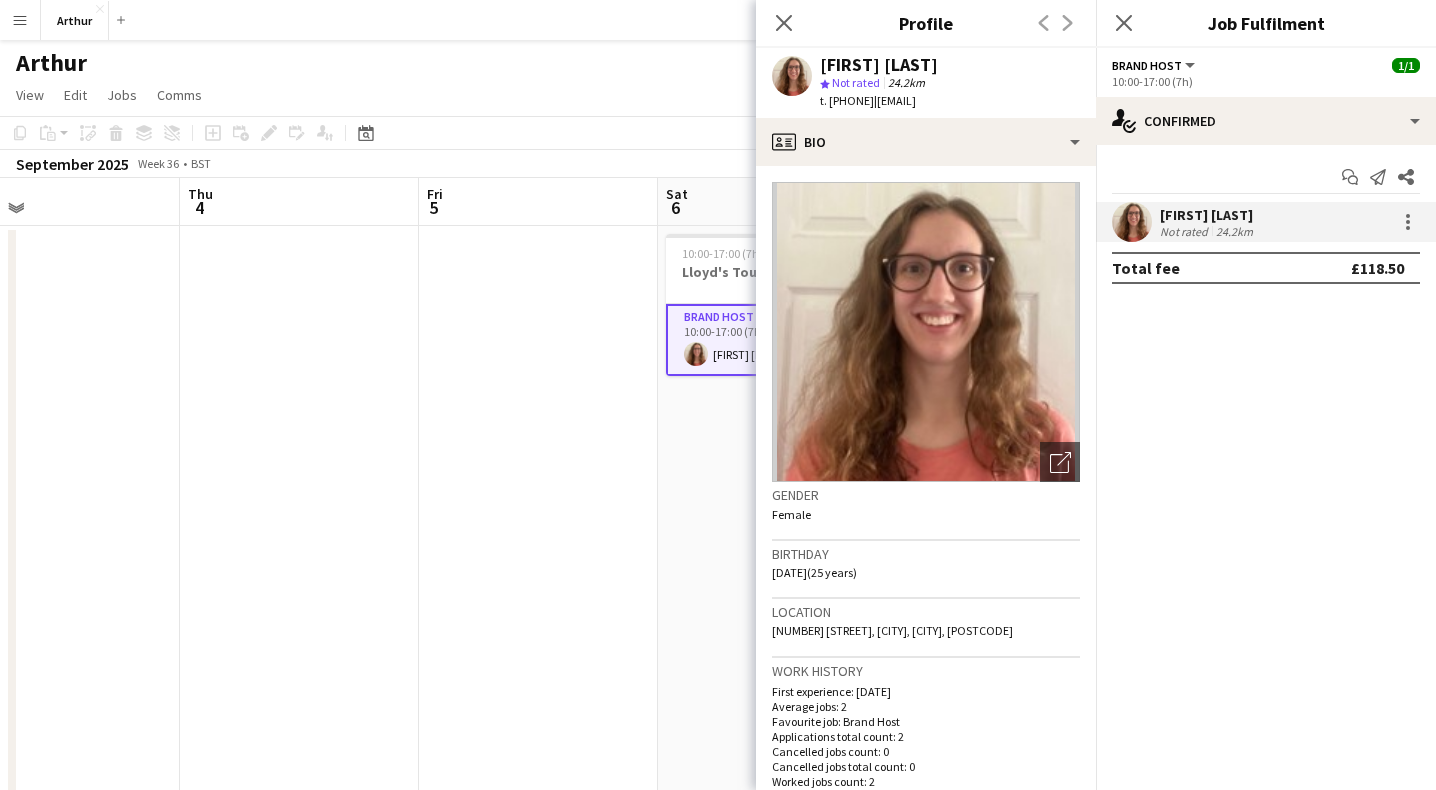 click on "10:00-17:00 (7h)    1/1   Lloyd's Tour Of London   1 Role   Brand Host   1/1   10:00-17:00 (7h)
[FIRST] [LAST]" at bounding box center [777, 550] 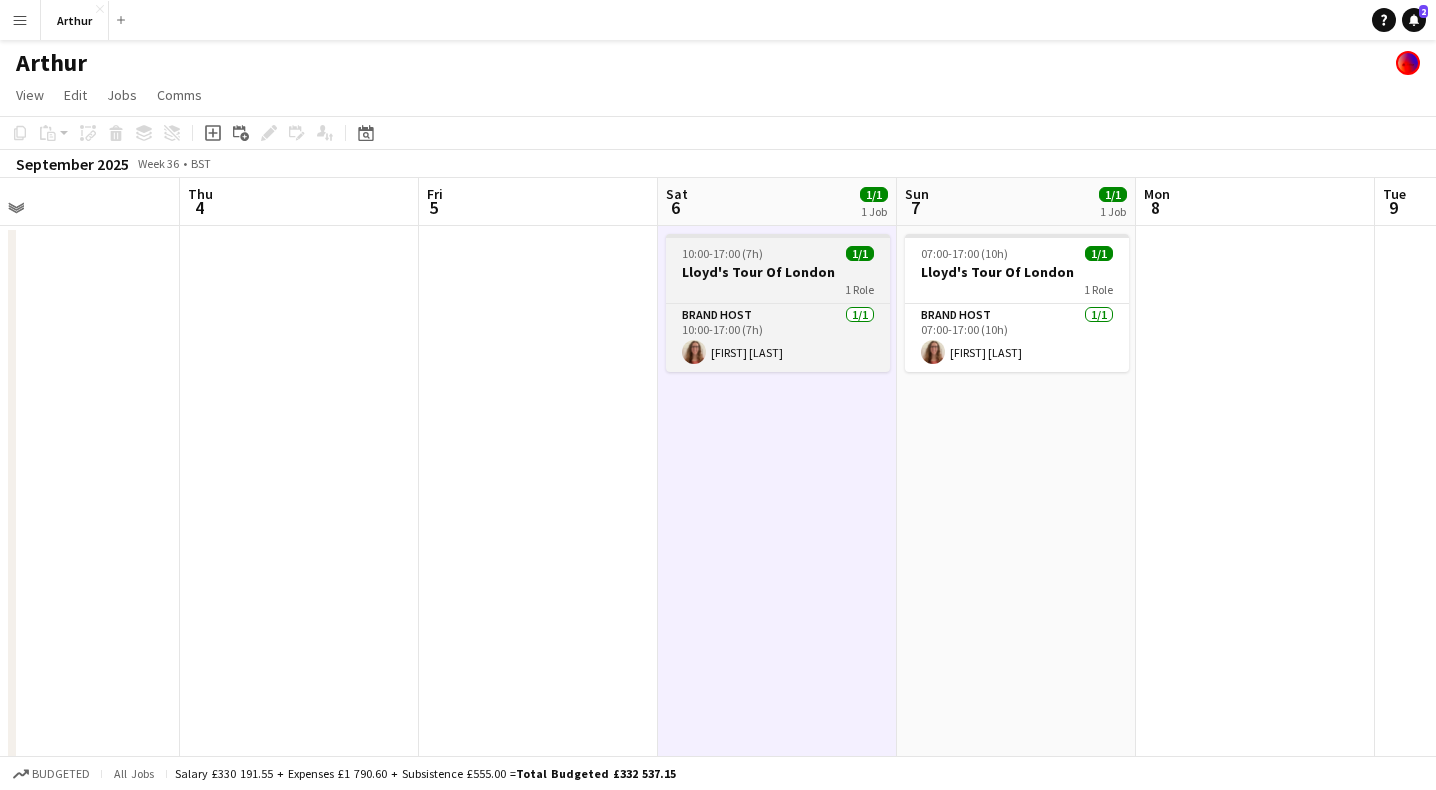 click on "1 Role" at bounding box center (778, 289) 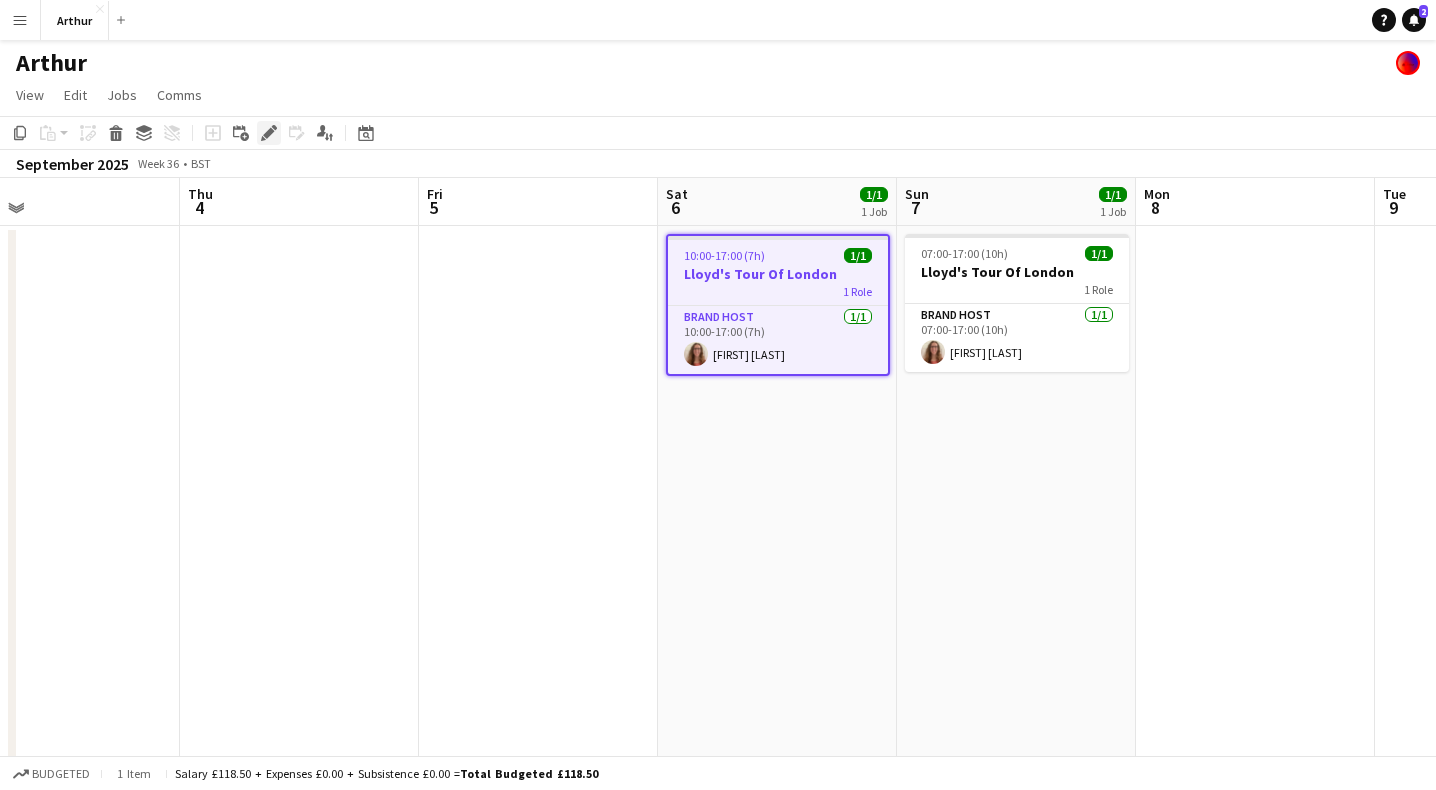 click 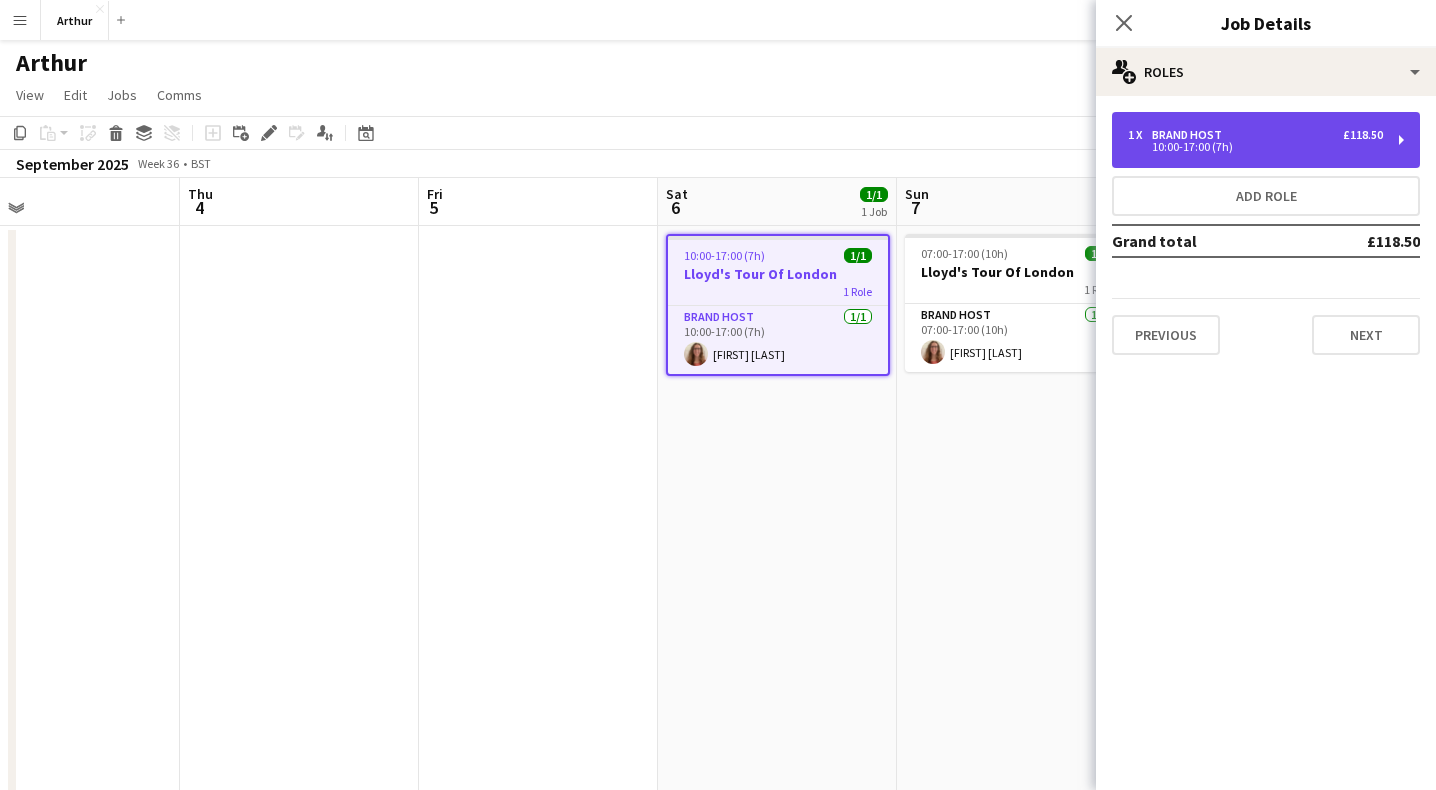 click on "1 x   Brand Host   £118.50   10:00-17:00 (7h)" at bounding box center (1266, 140) 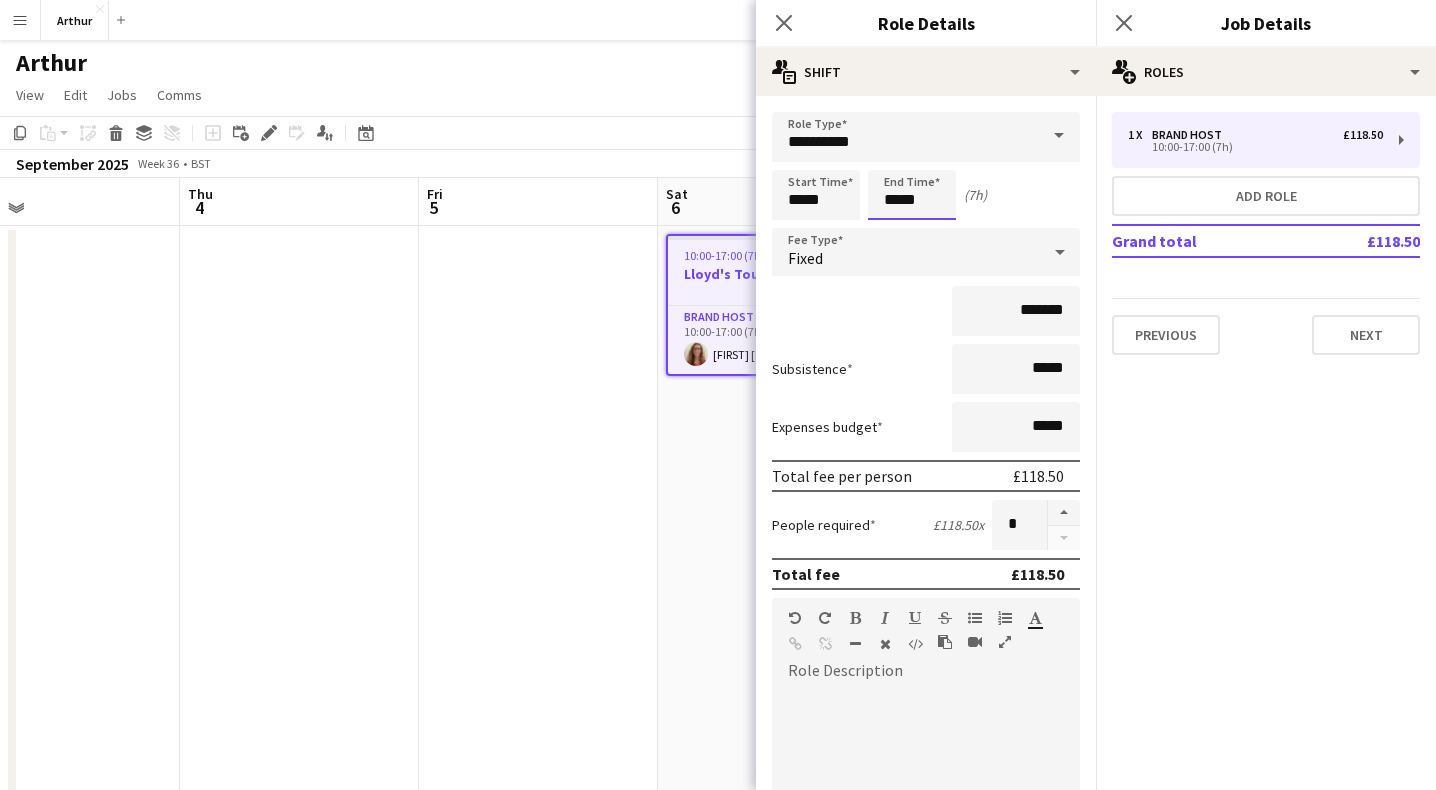 click on "*****" at bounding box center (912, 195) 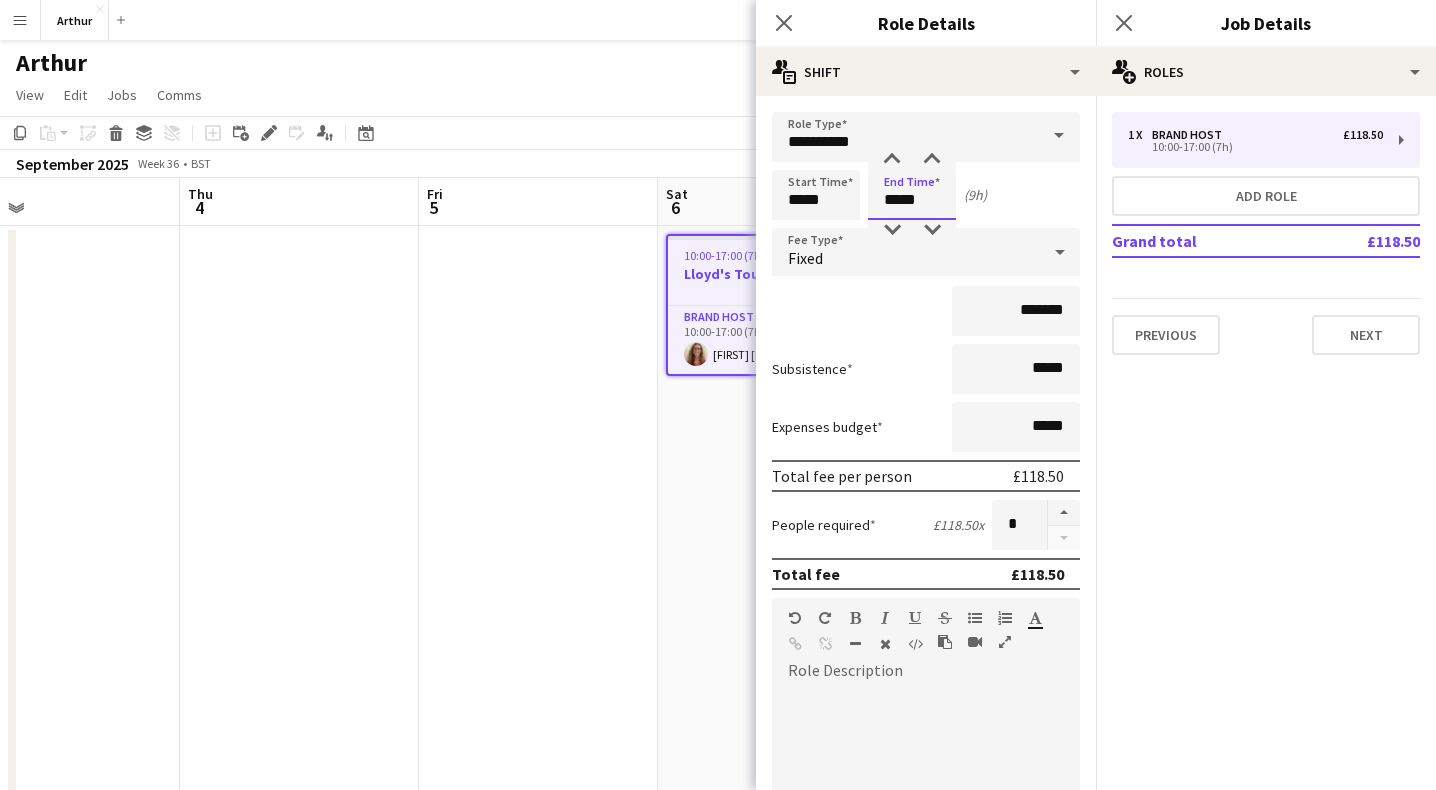 type on "*****" 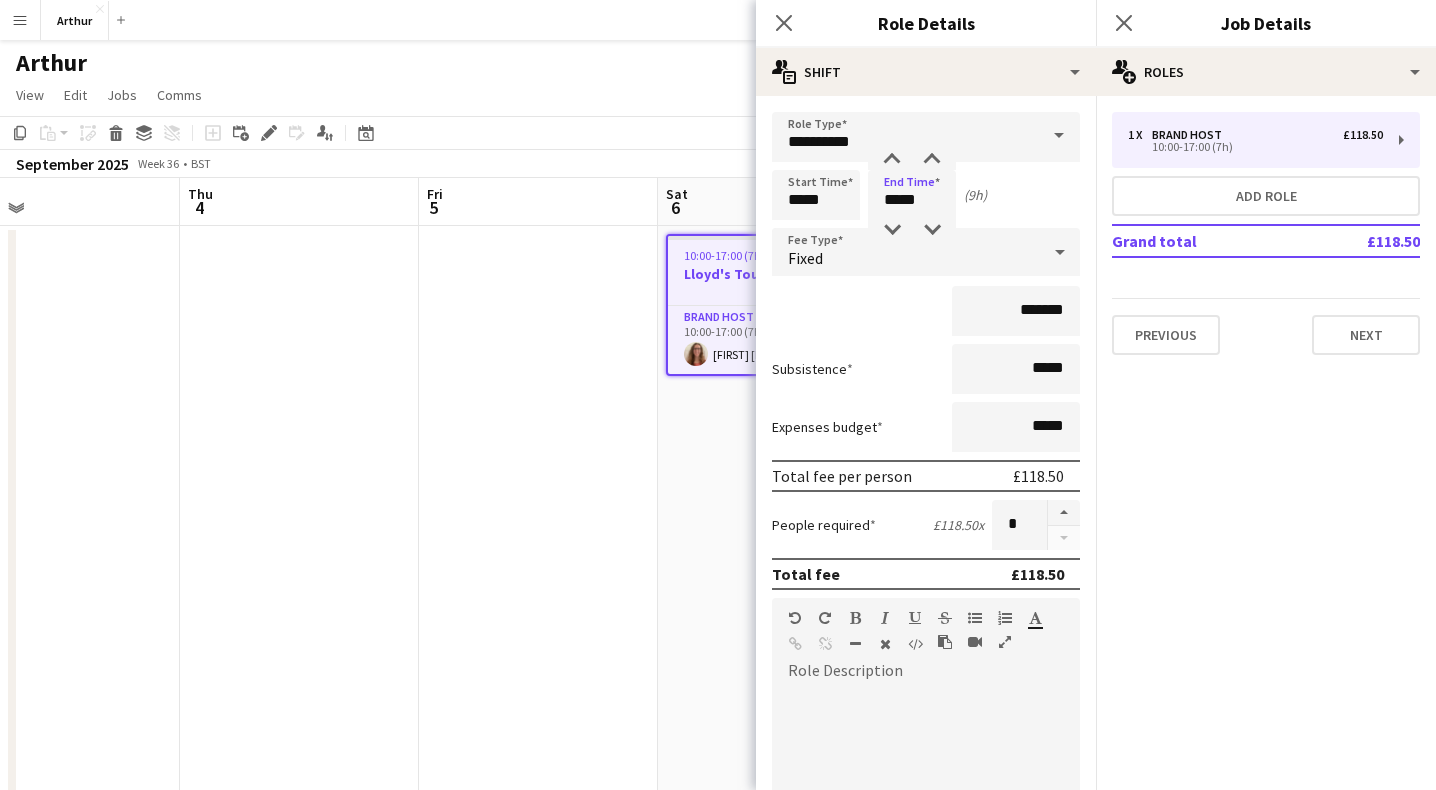 click on "*******" at bounding box center (926, 311) 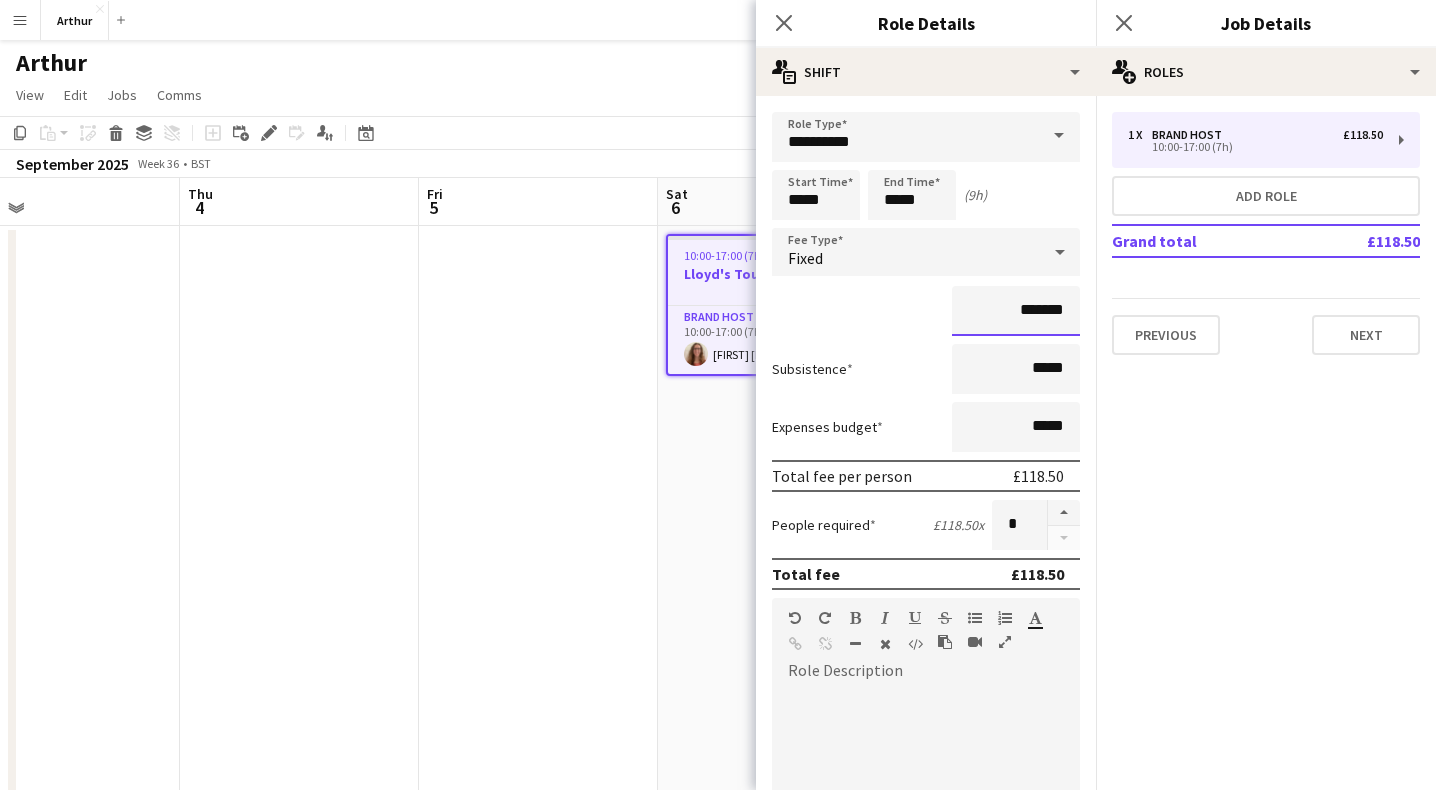 click on "*******" at bounding box center (1016, 311) 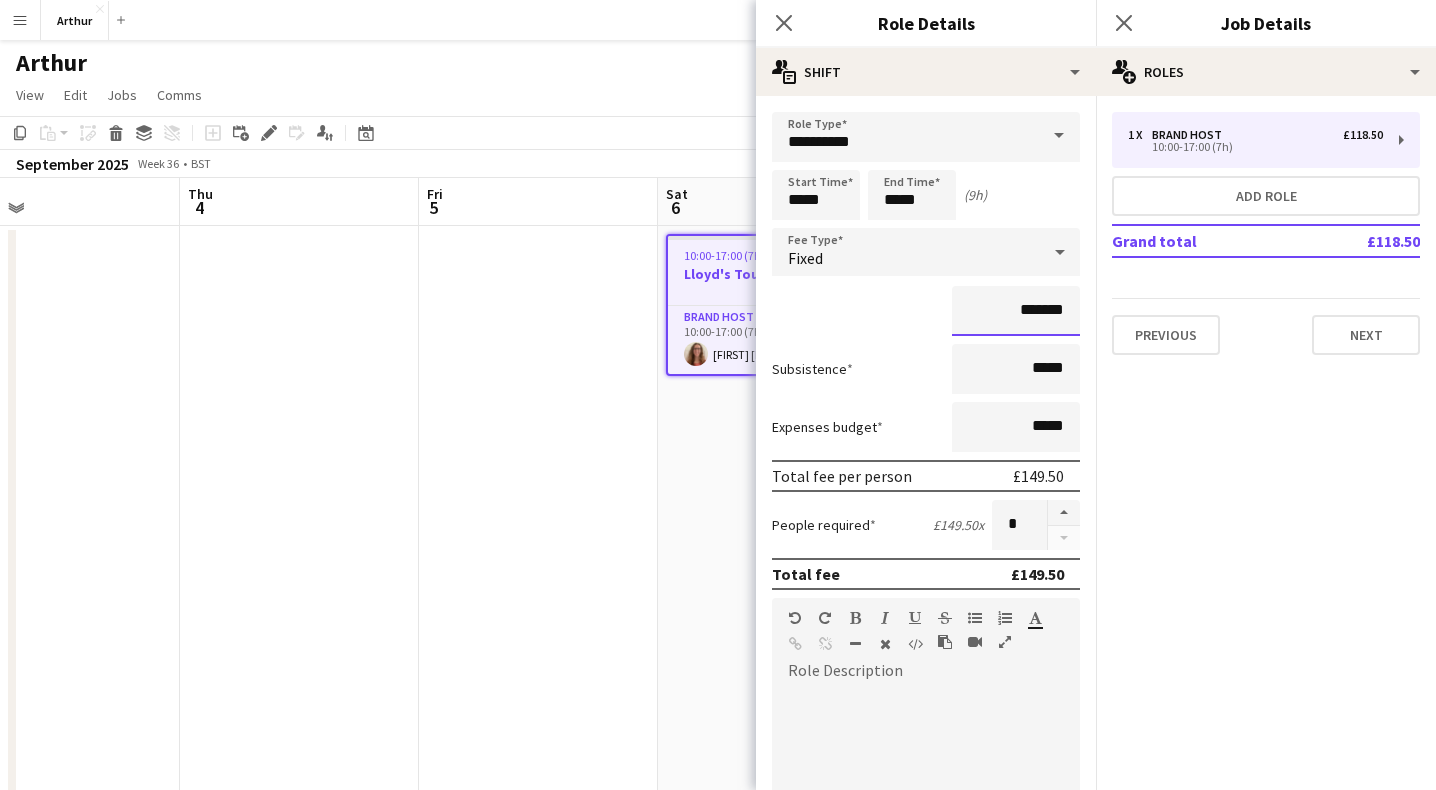 type on "*******" 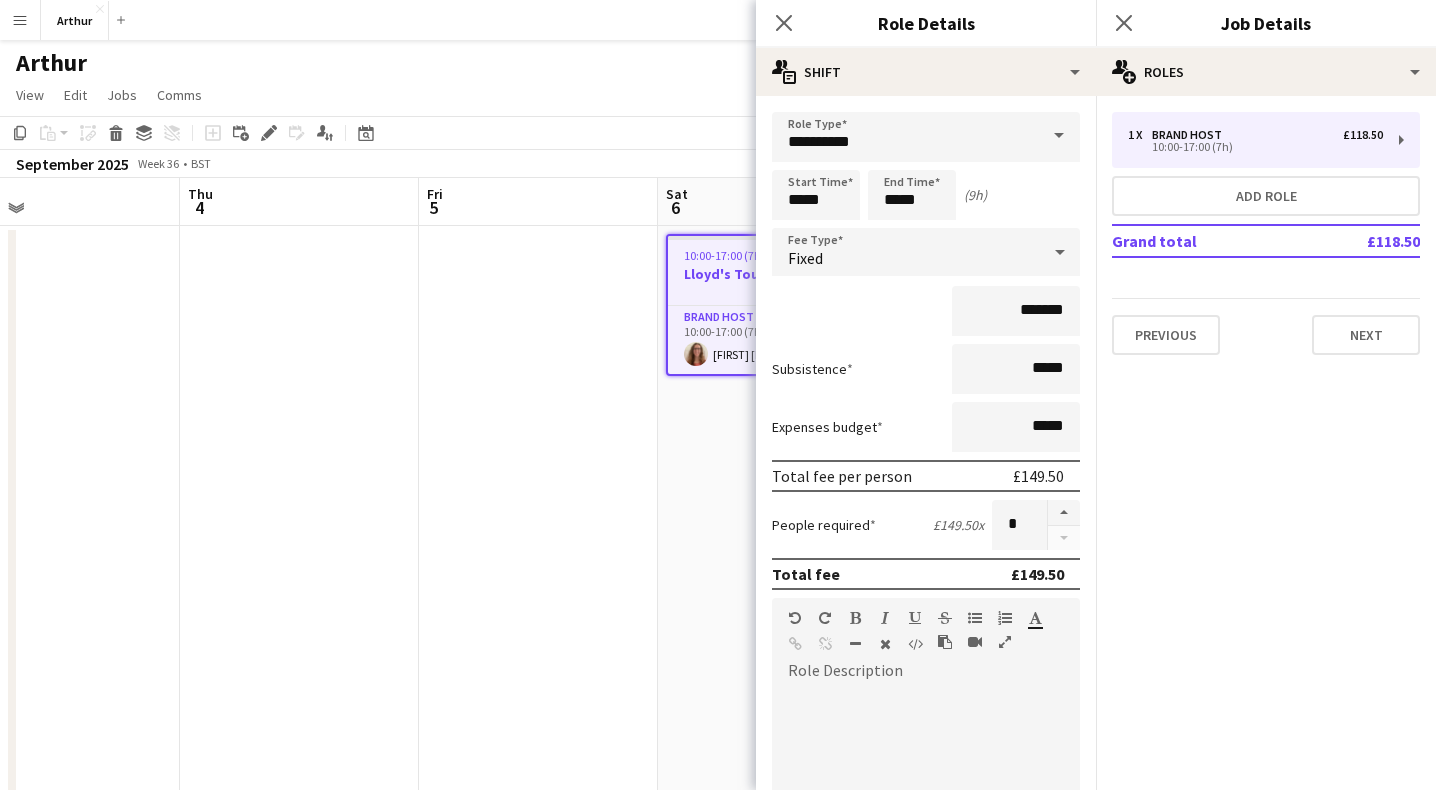 click on "pencil3
General details   1 x   Brand Host   £118.50   10:00-17:00 (7h)   Add role   Grand total   £118.50   Previous   Next" 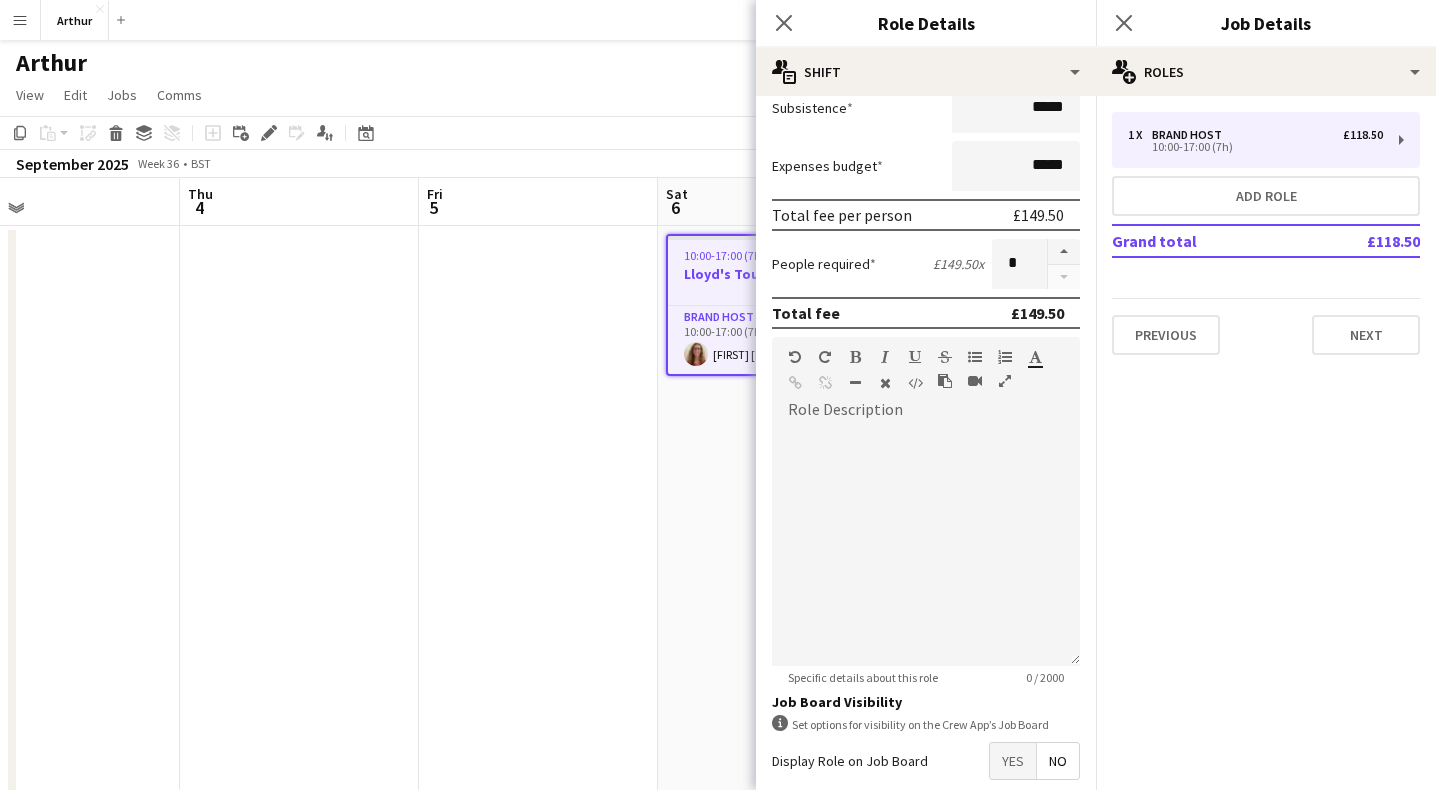 scroll, scrollTop: 364, scrollLeft: 0, axis: vertical 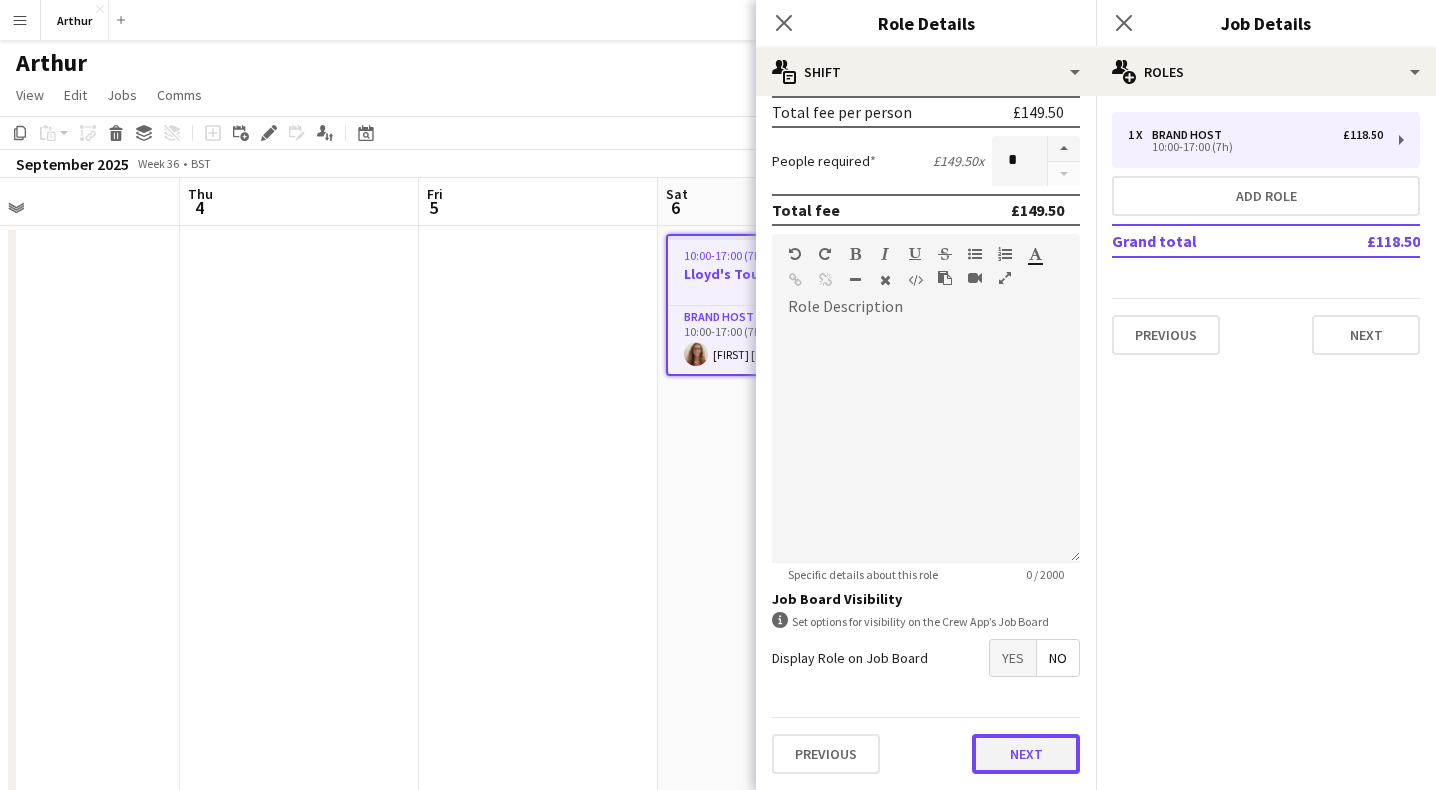 click on "Next" at bounding box center [1026, 754] 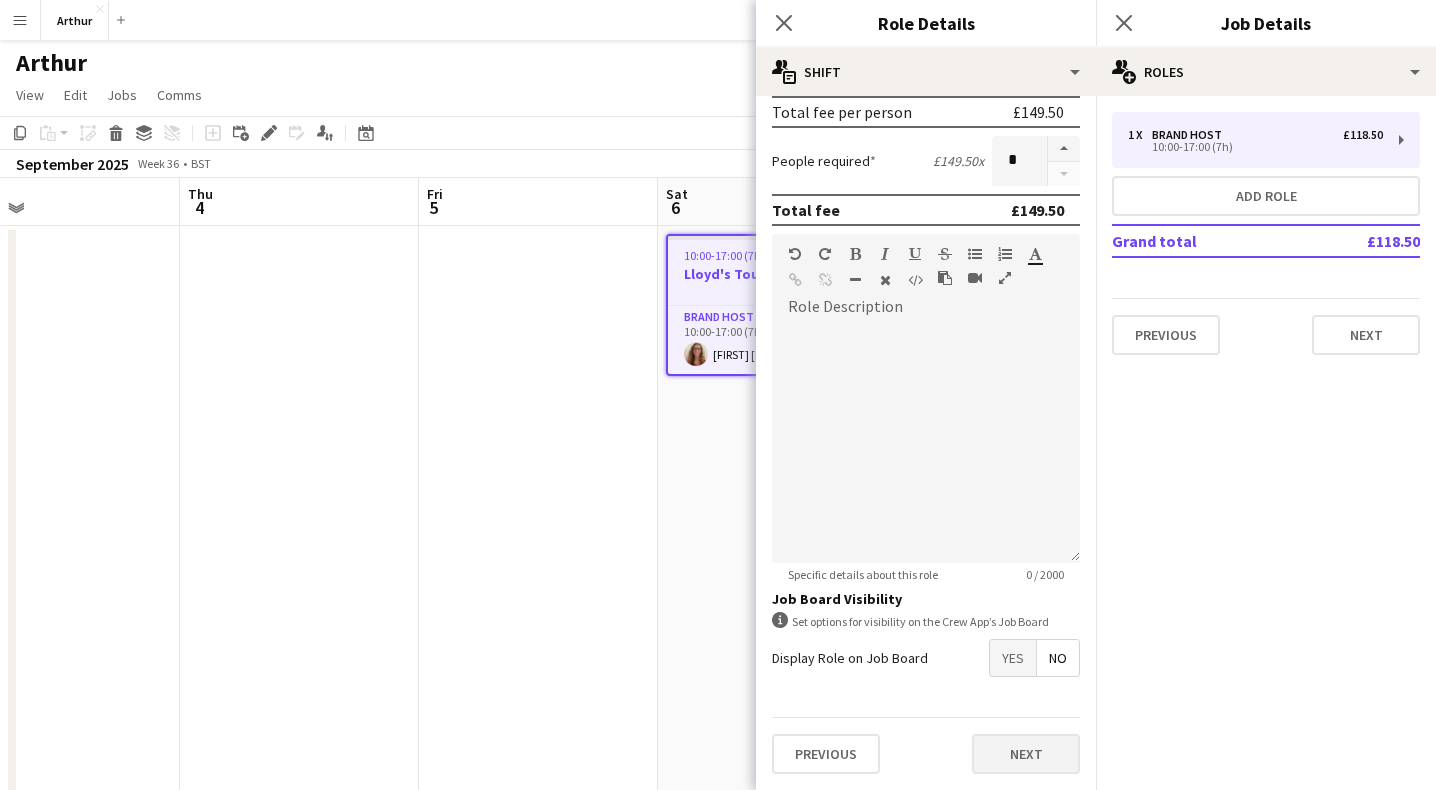 scroll, scrollTop: 0, scrollLeft: 0, axis: both 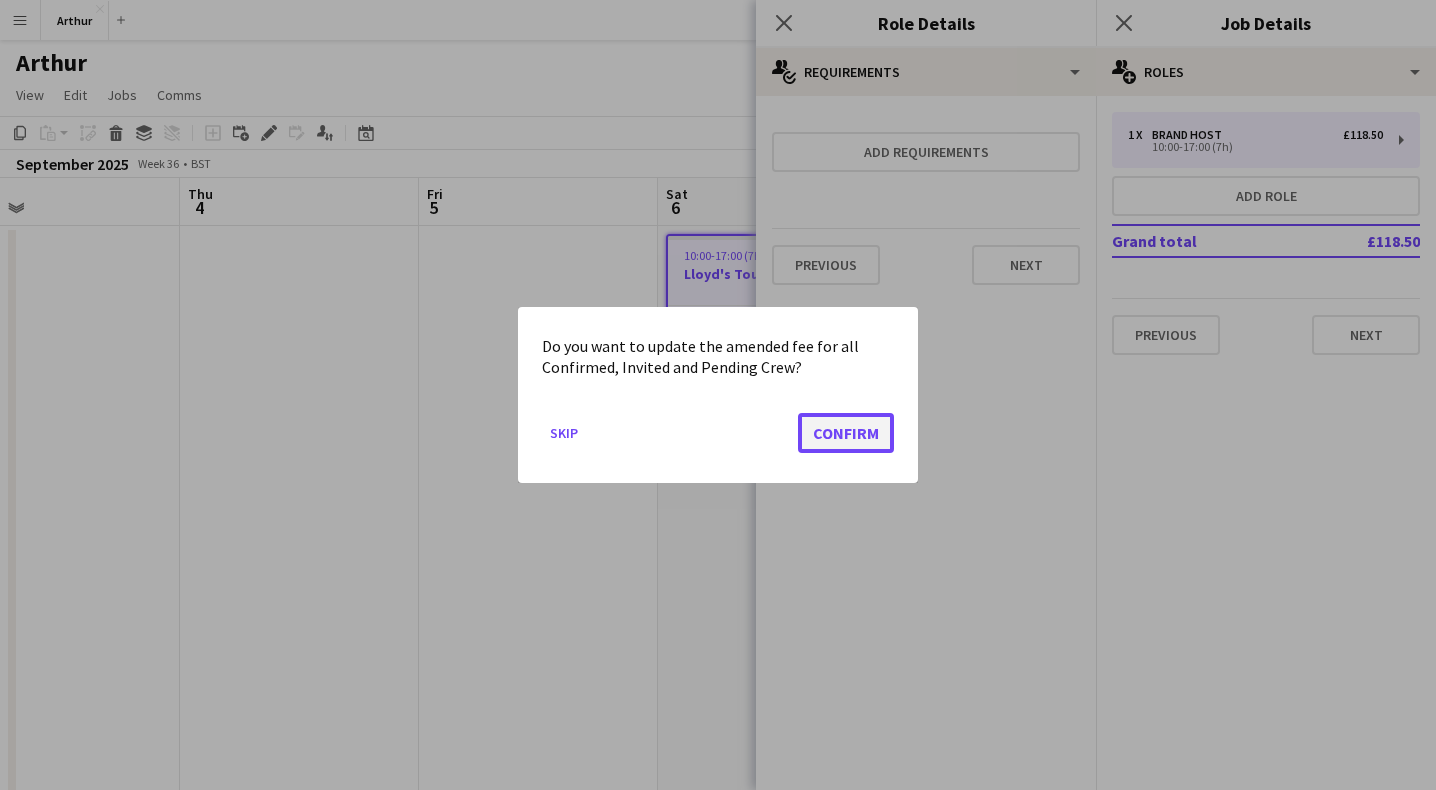 click on "Confirm" 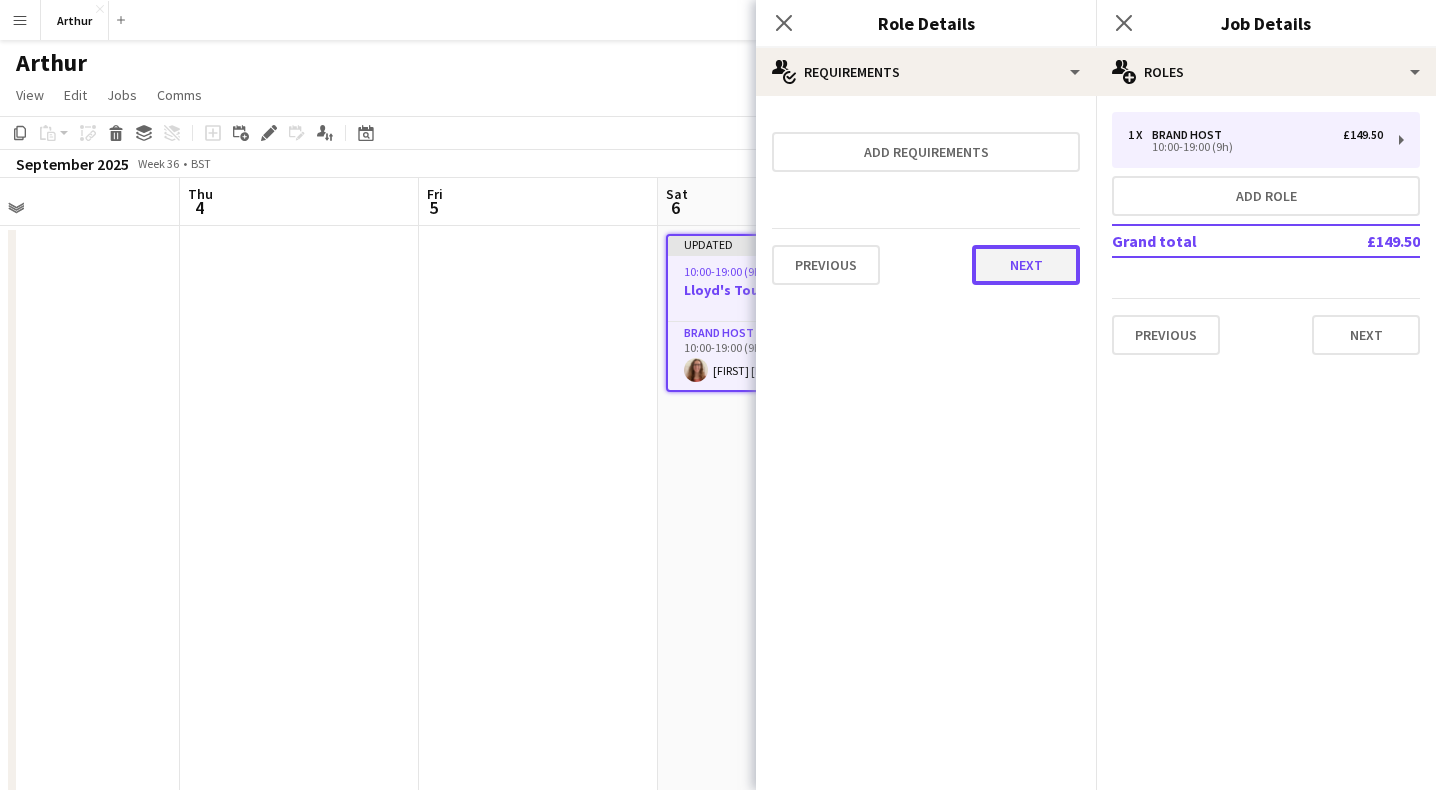 click on "Next" at bounding box center [1026, 265] 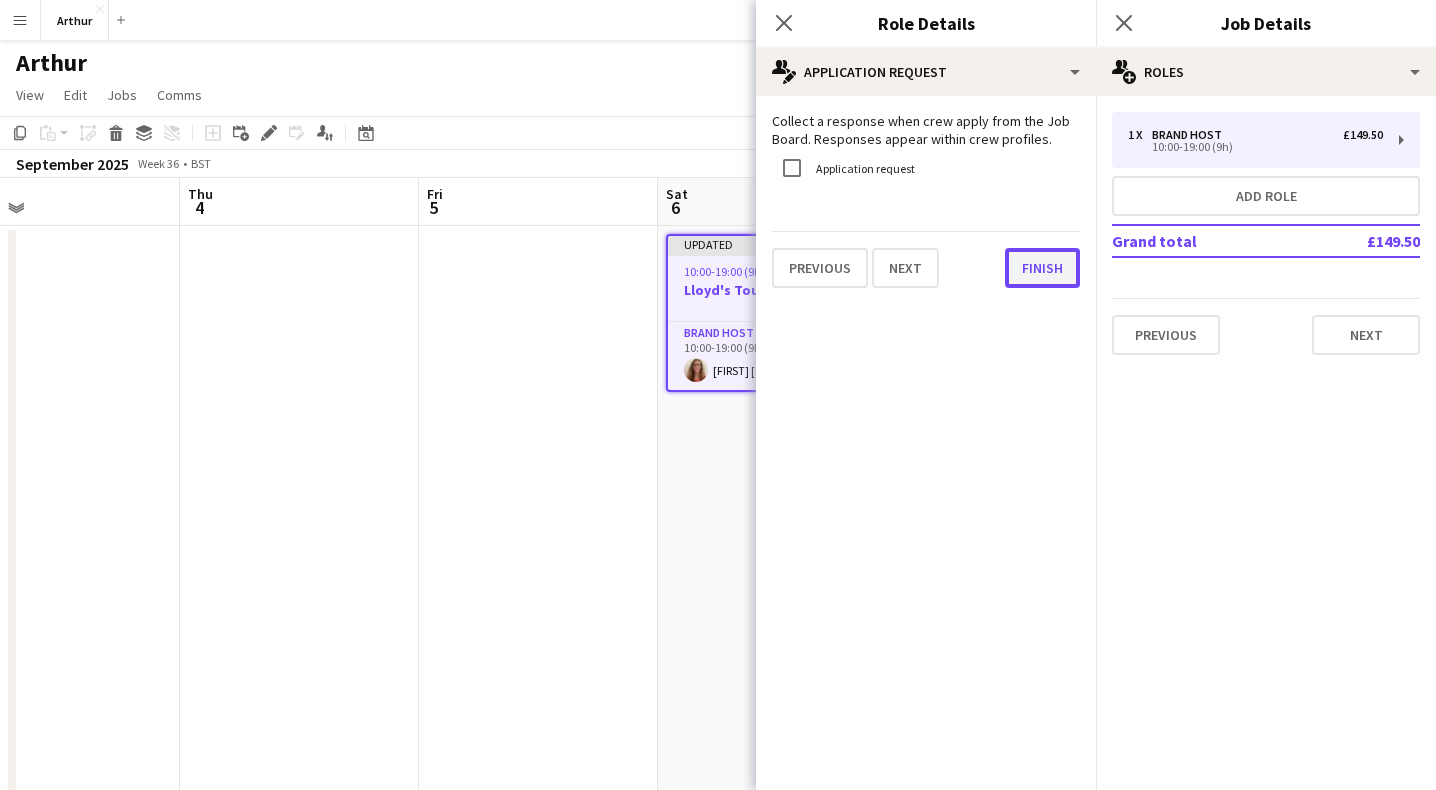 click on "Finish" at bounding box center [1042, 268] 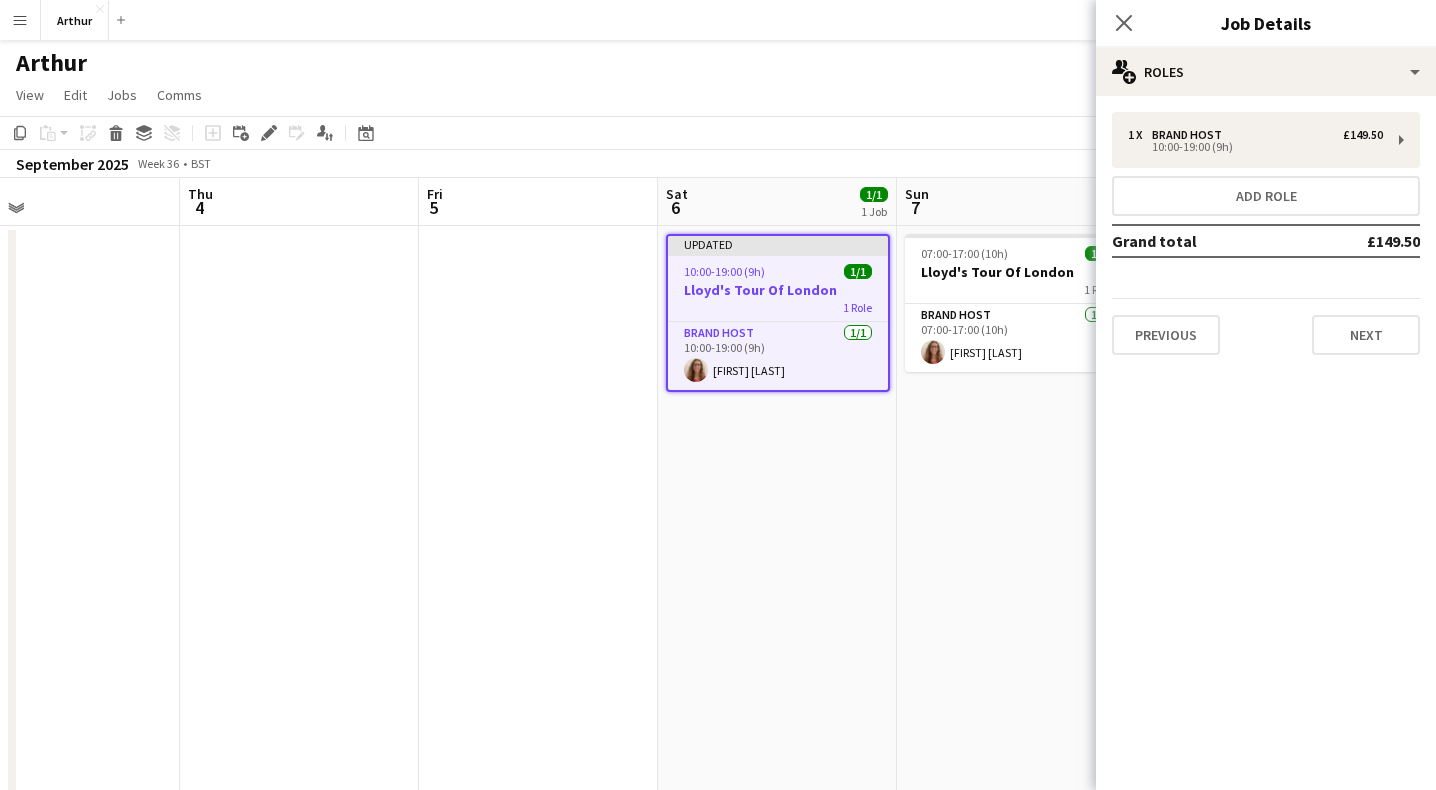 click on "Updated   10:00-19:00 (9h)    1/1   Lloyd's Tour Of London   1 Role   Brand Host   1/1   10:00-19:00 (9h)
[FIRST] [LAST]" at bounding box center (777, 550) 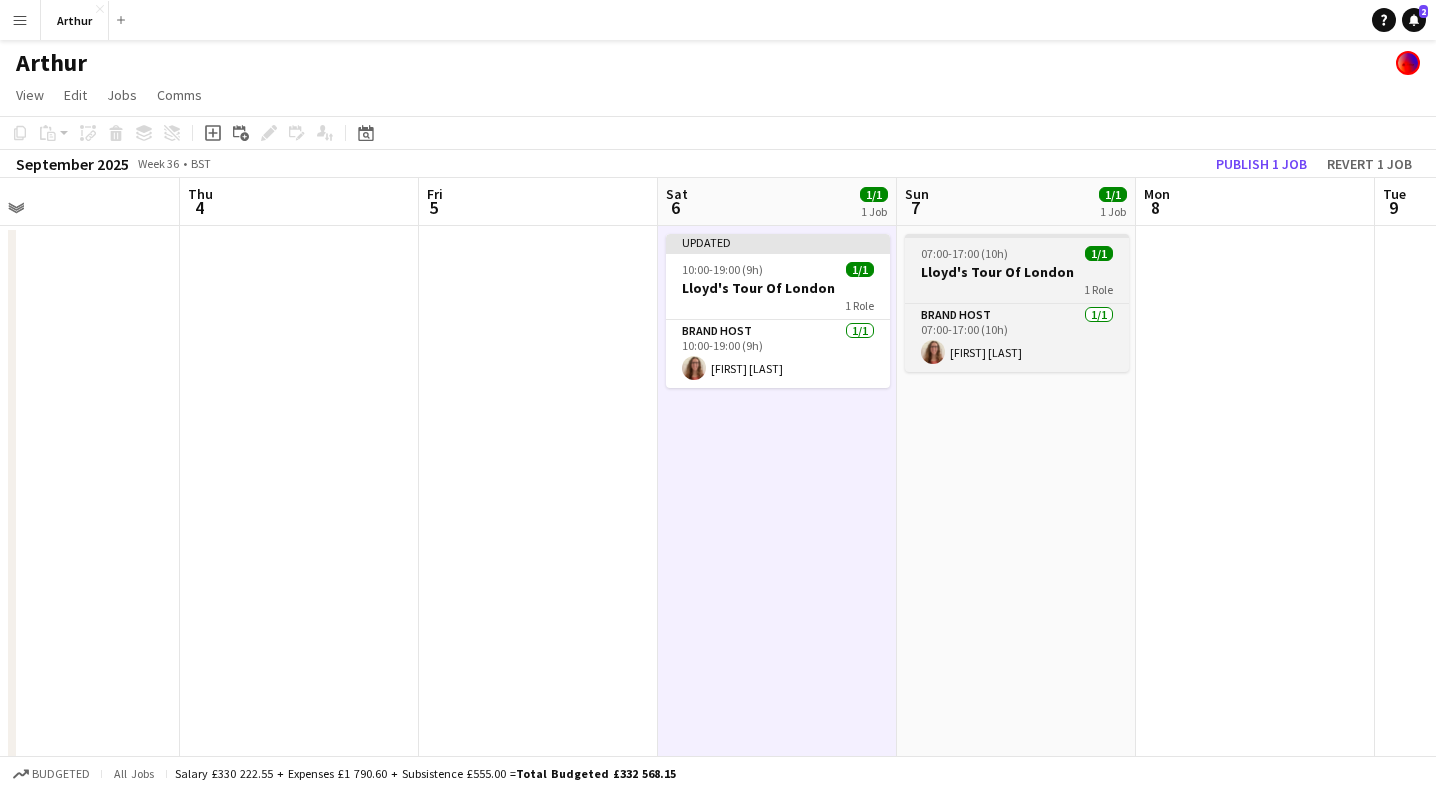click on "1 Role" at bounding box center [1017, 289] 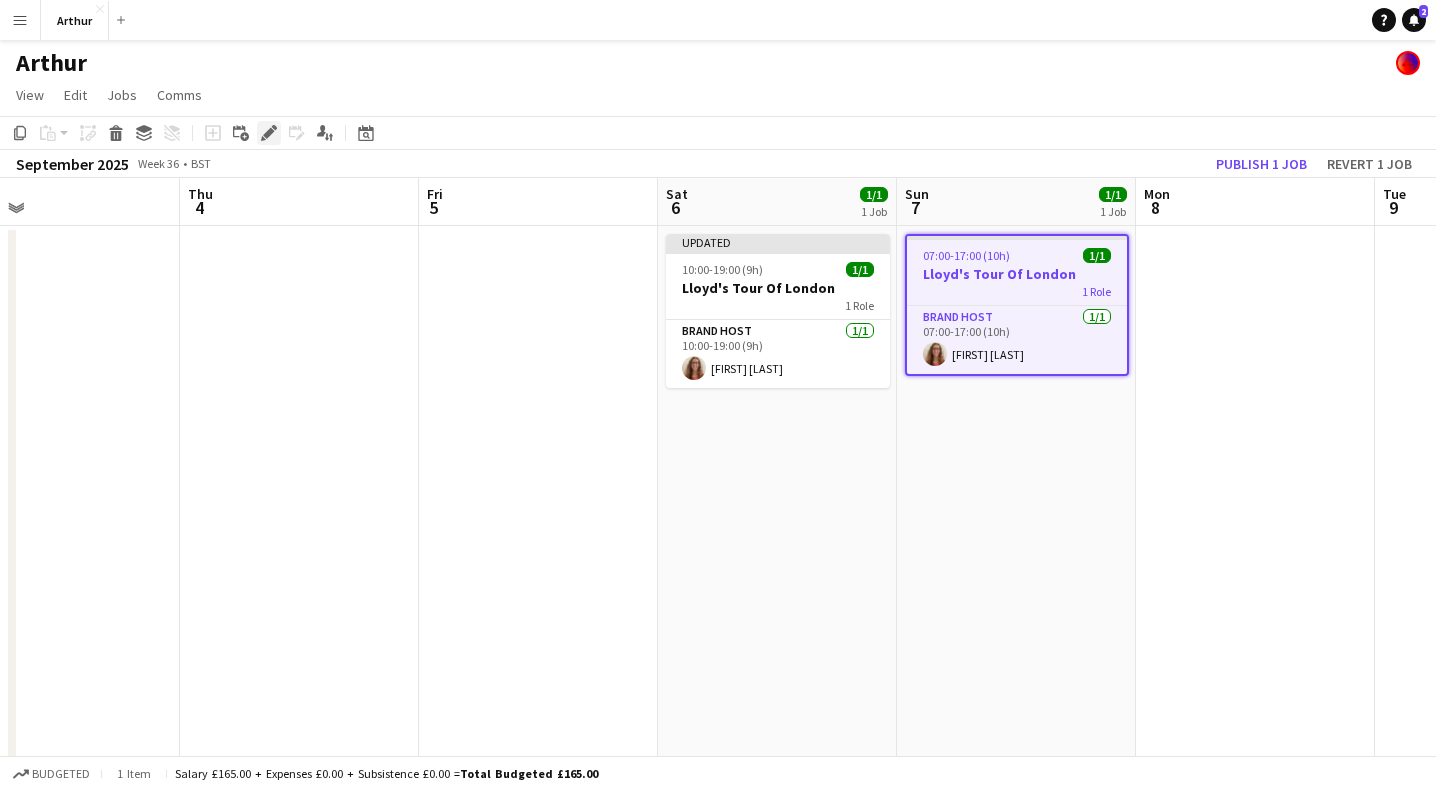 click on "Edit" 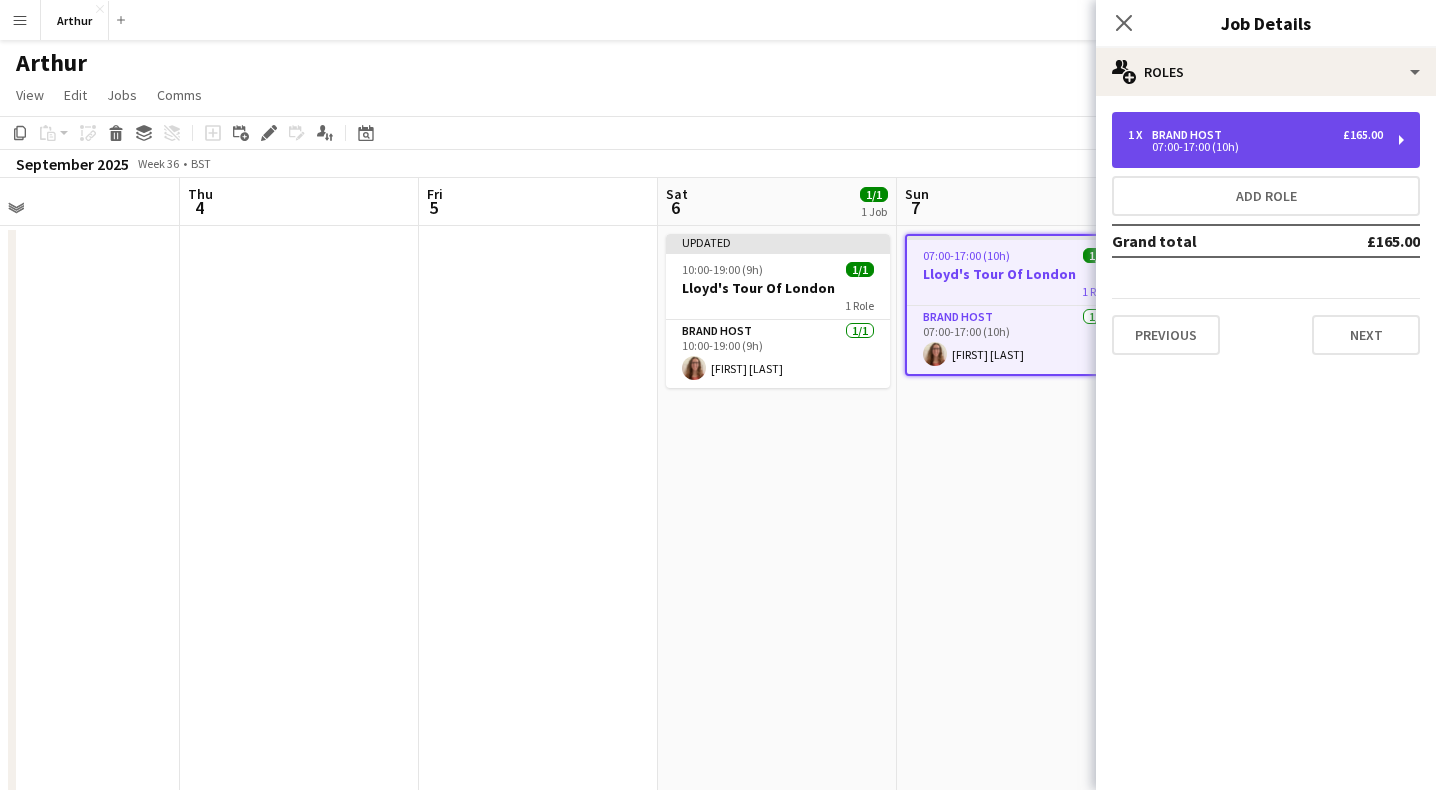 click on "1 x   Brand Host   £165.00   07:00-17:00 (10h)" at bounding box center (1266, 140) 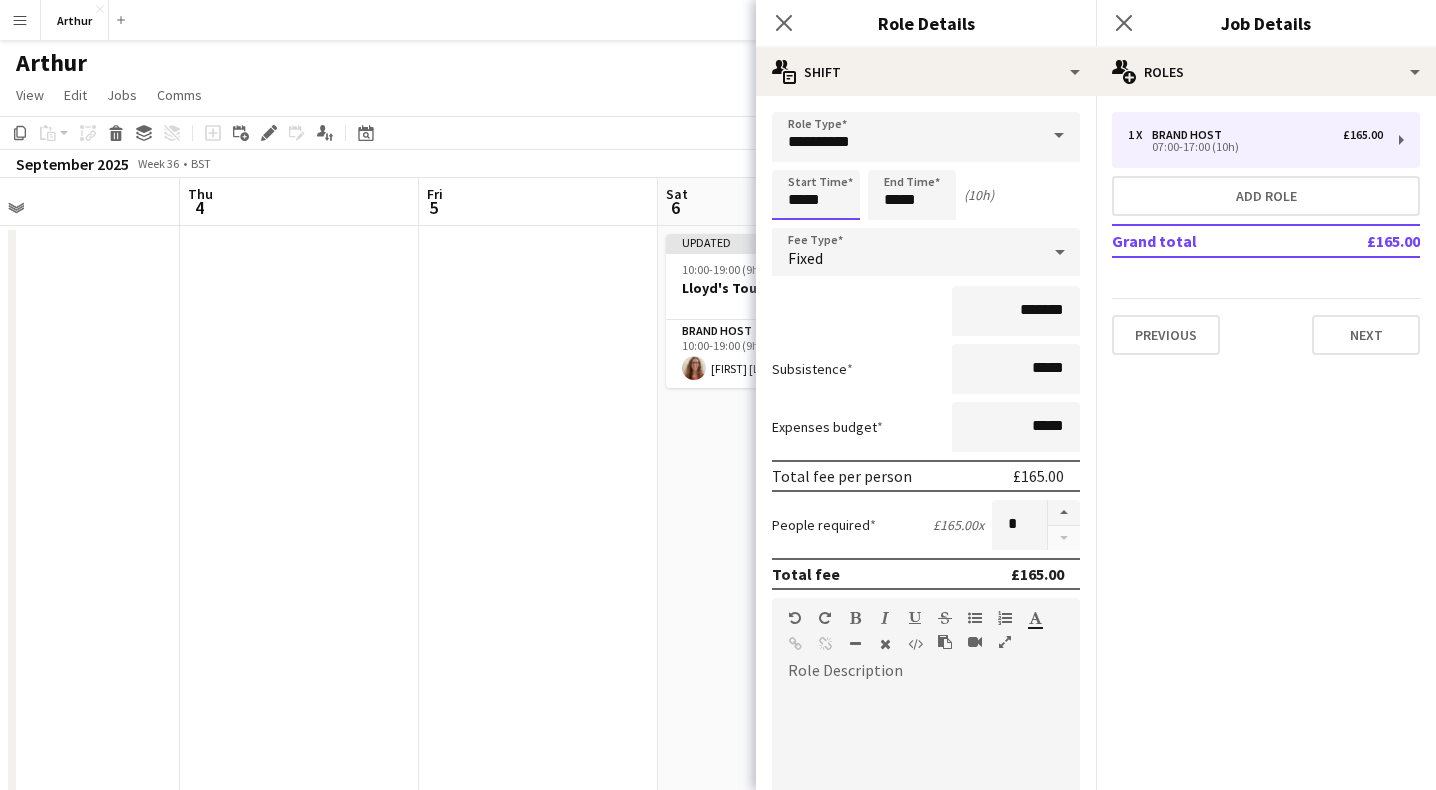 click on "*****" at bounding box center [816, 195] 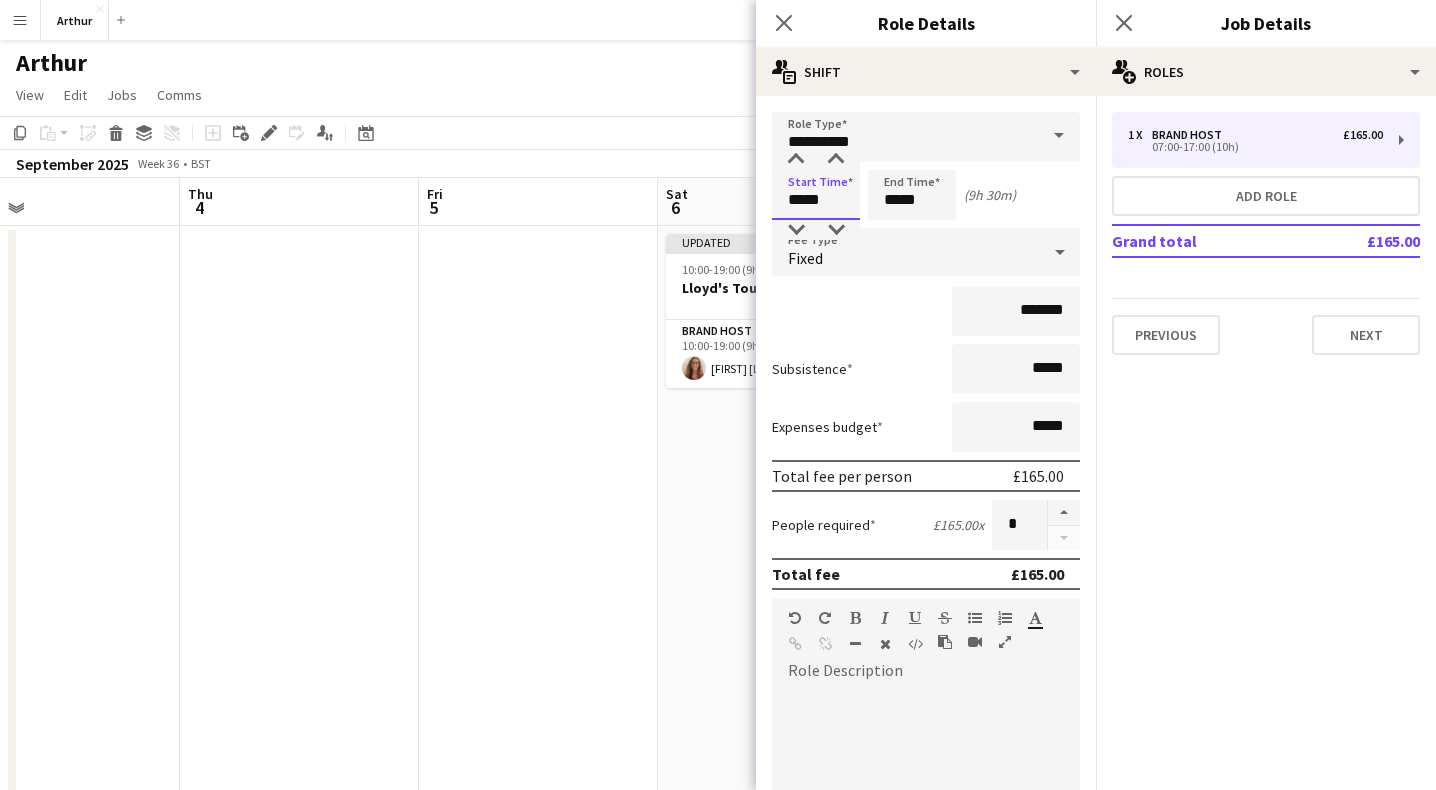 type on "*****" 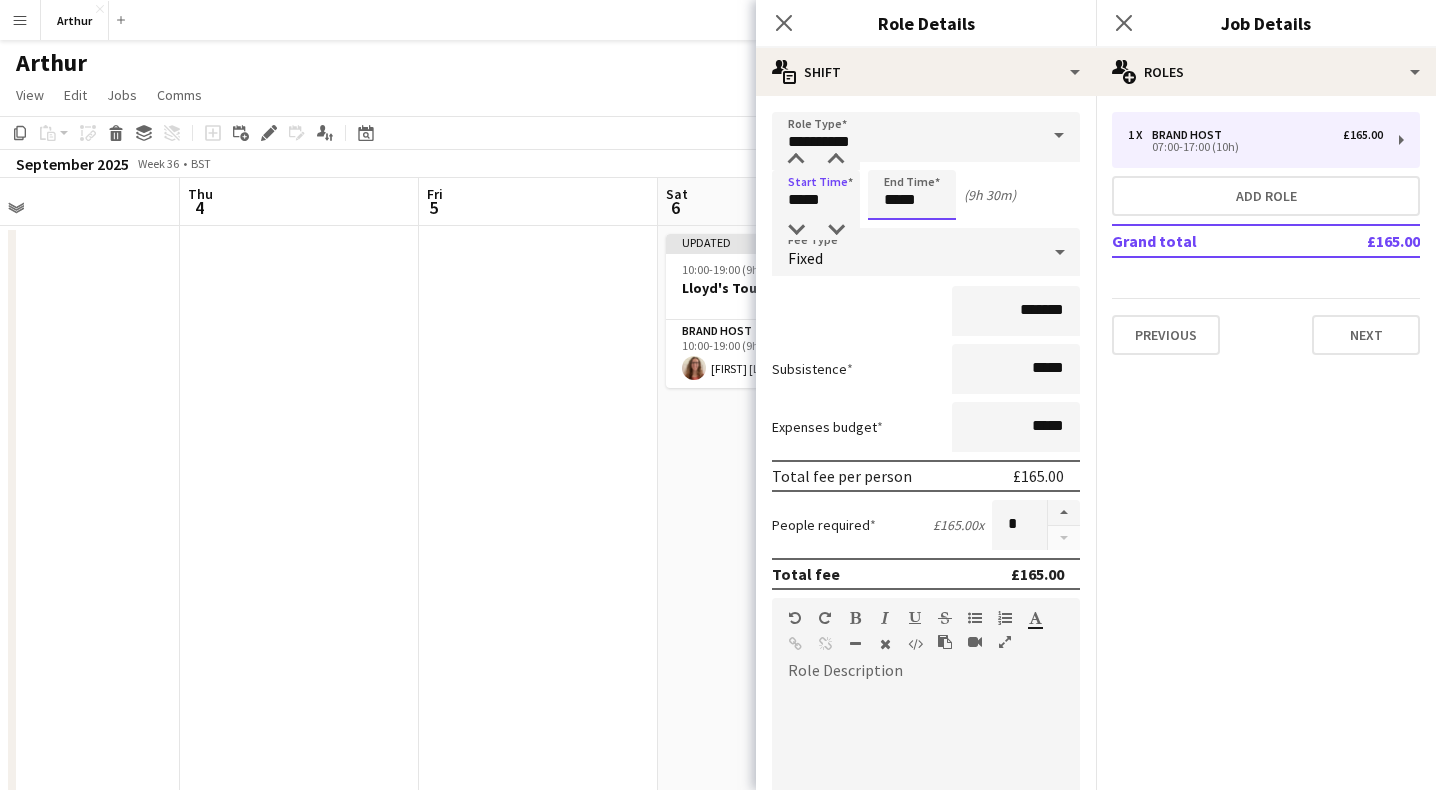 click on "*****" at bounding box center (912, 195) 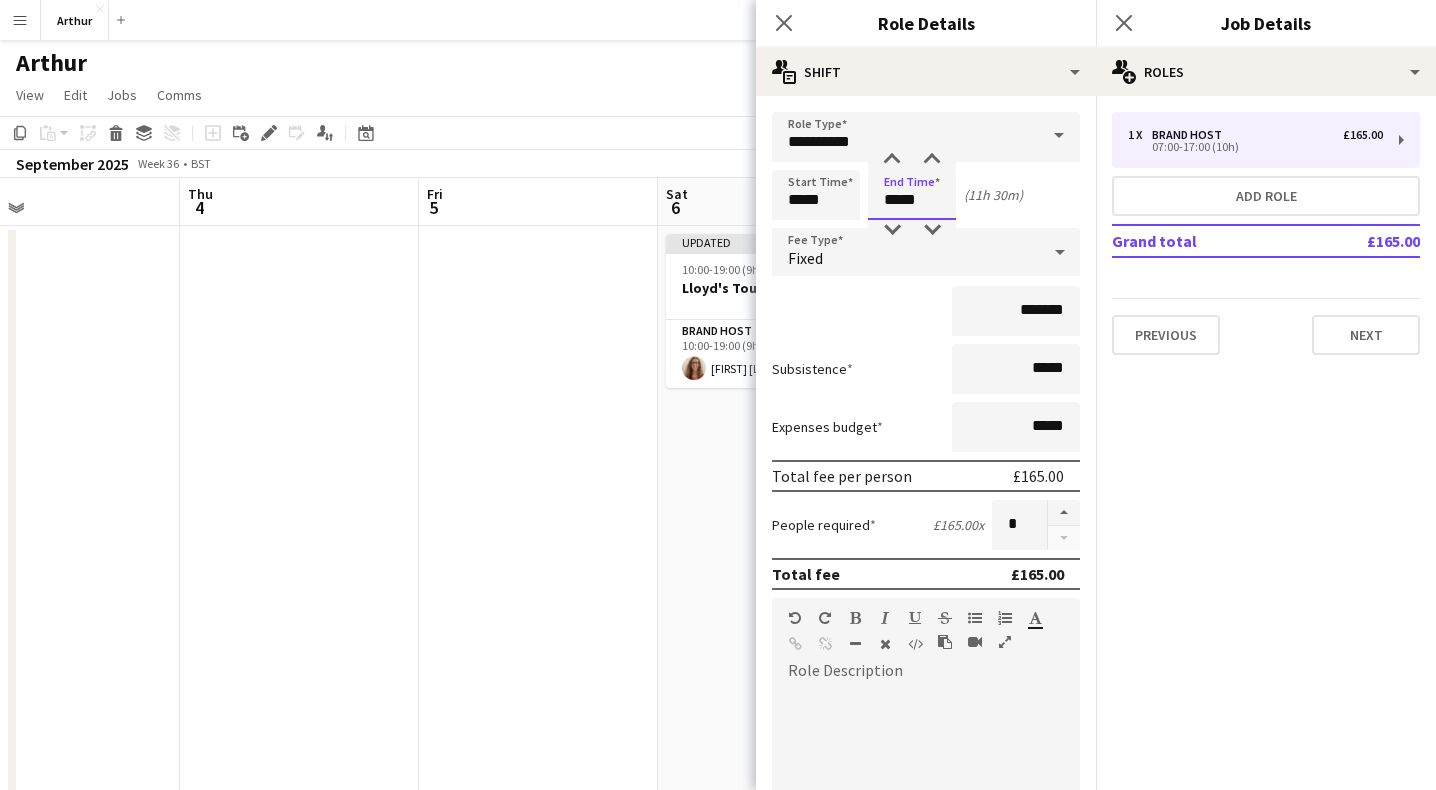 type on "*****" 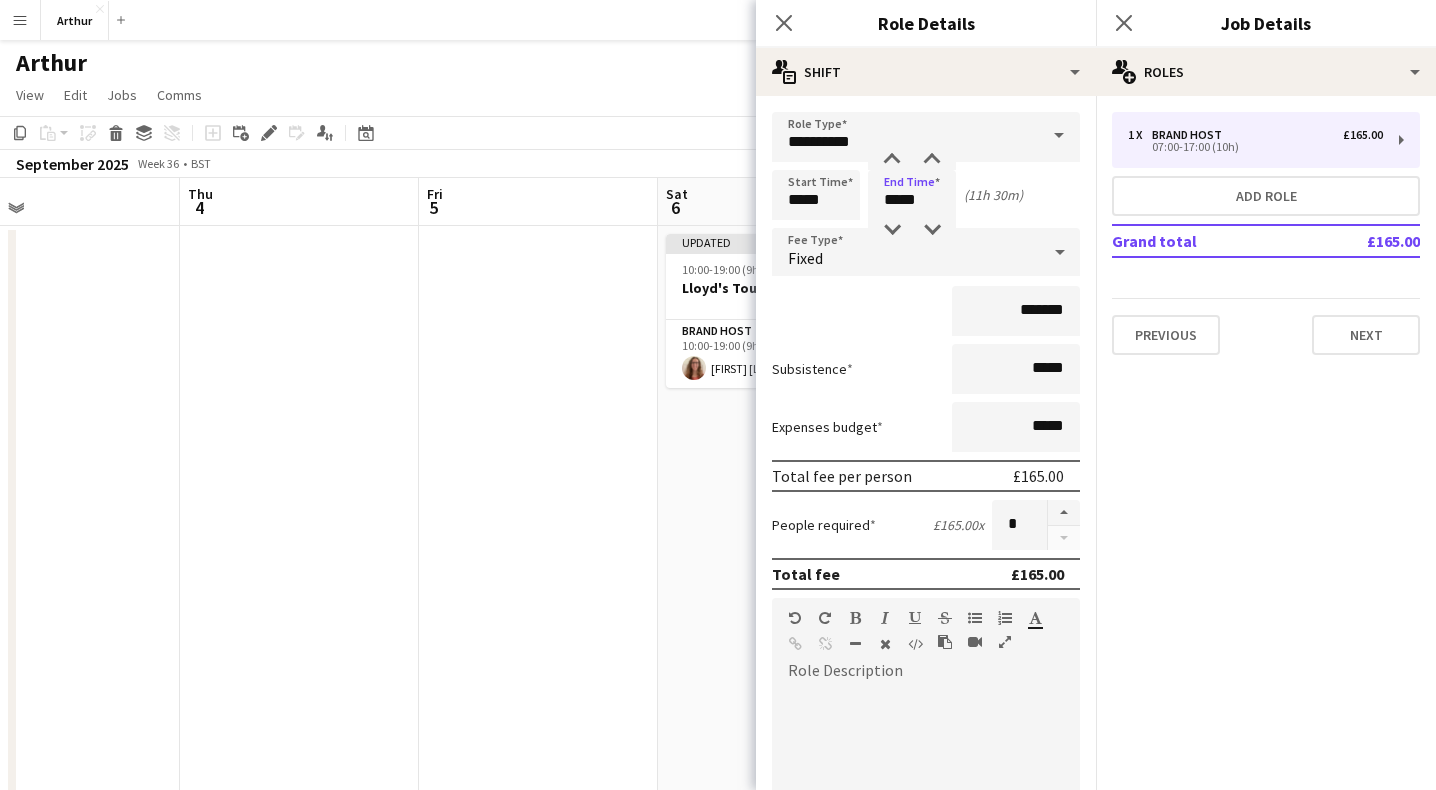 click on "*******" at bounding box center (926, 311) 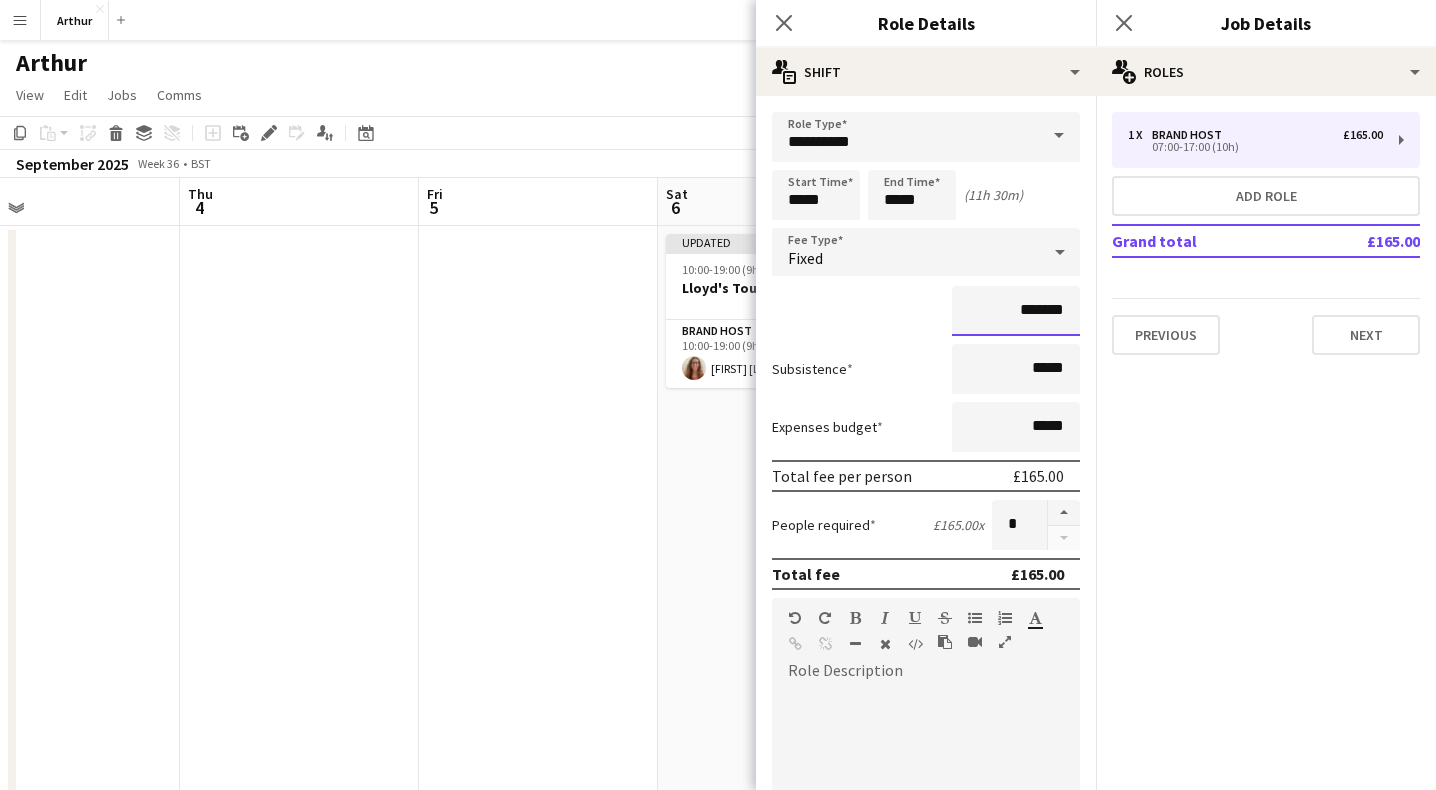 click on "*******" at bounding box center [1016, 311] 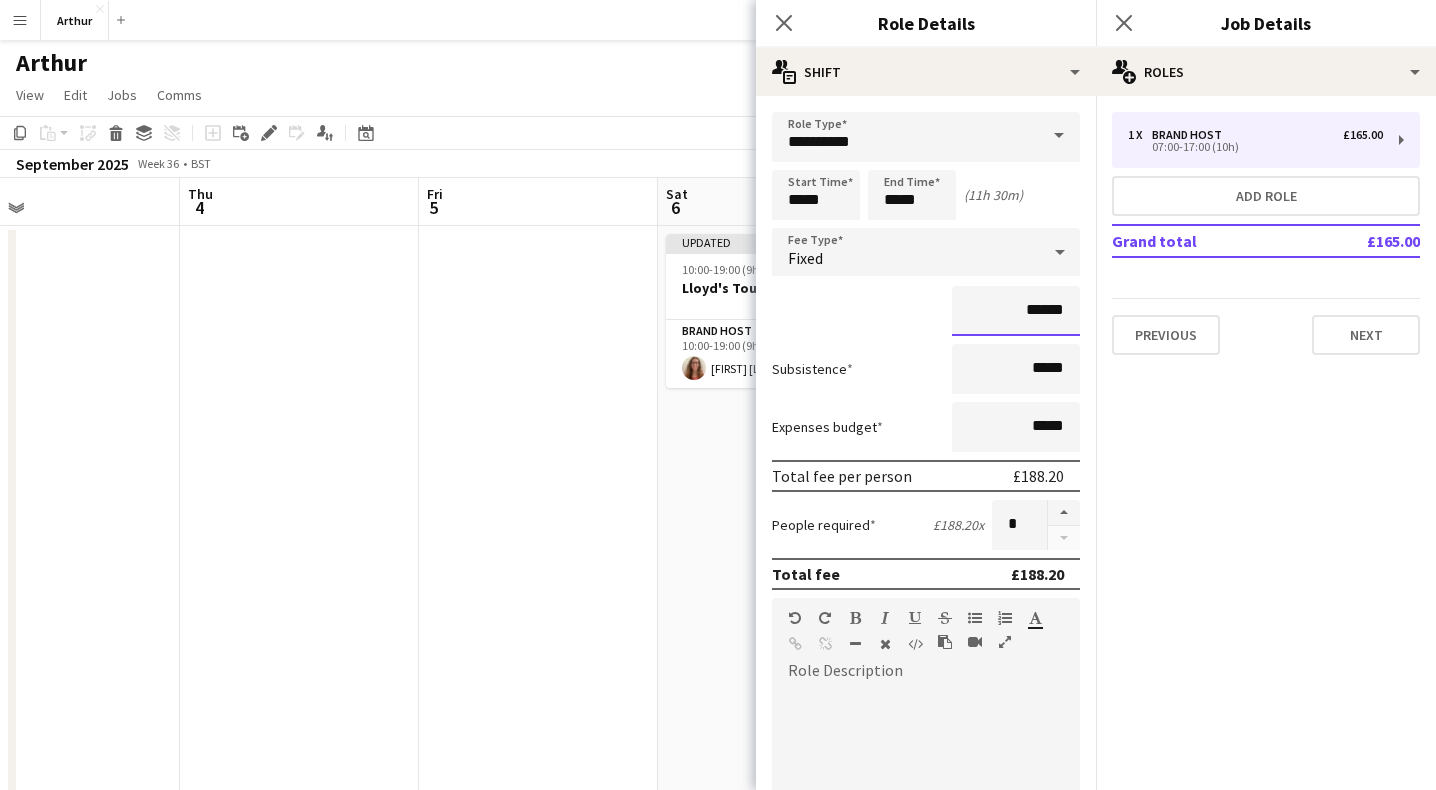 type on "*******" 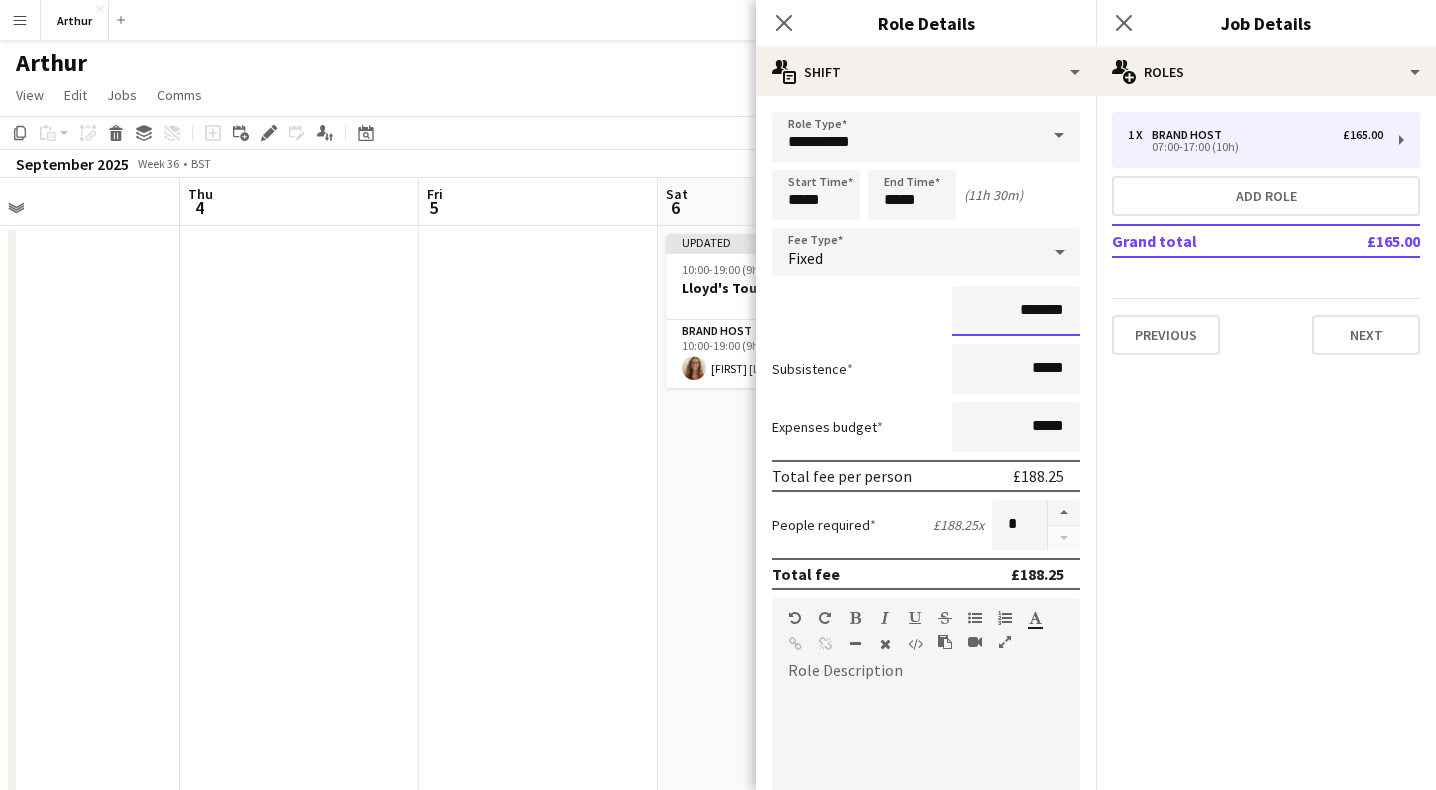 scroll, scrollTop: 364, scrollLeft: 0, axis: vertical 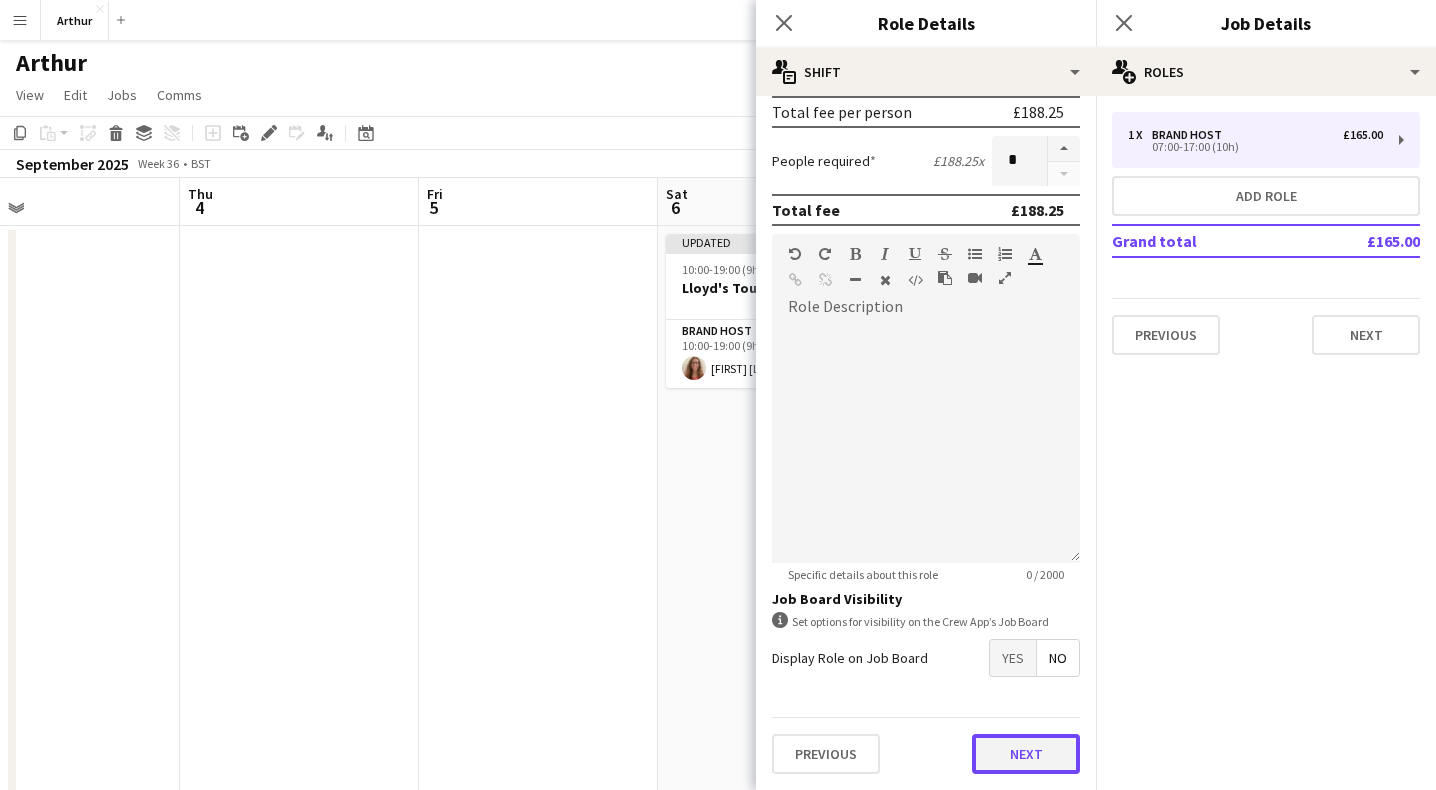 click on "Next" at bounding box center (1026, 754) 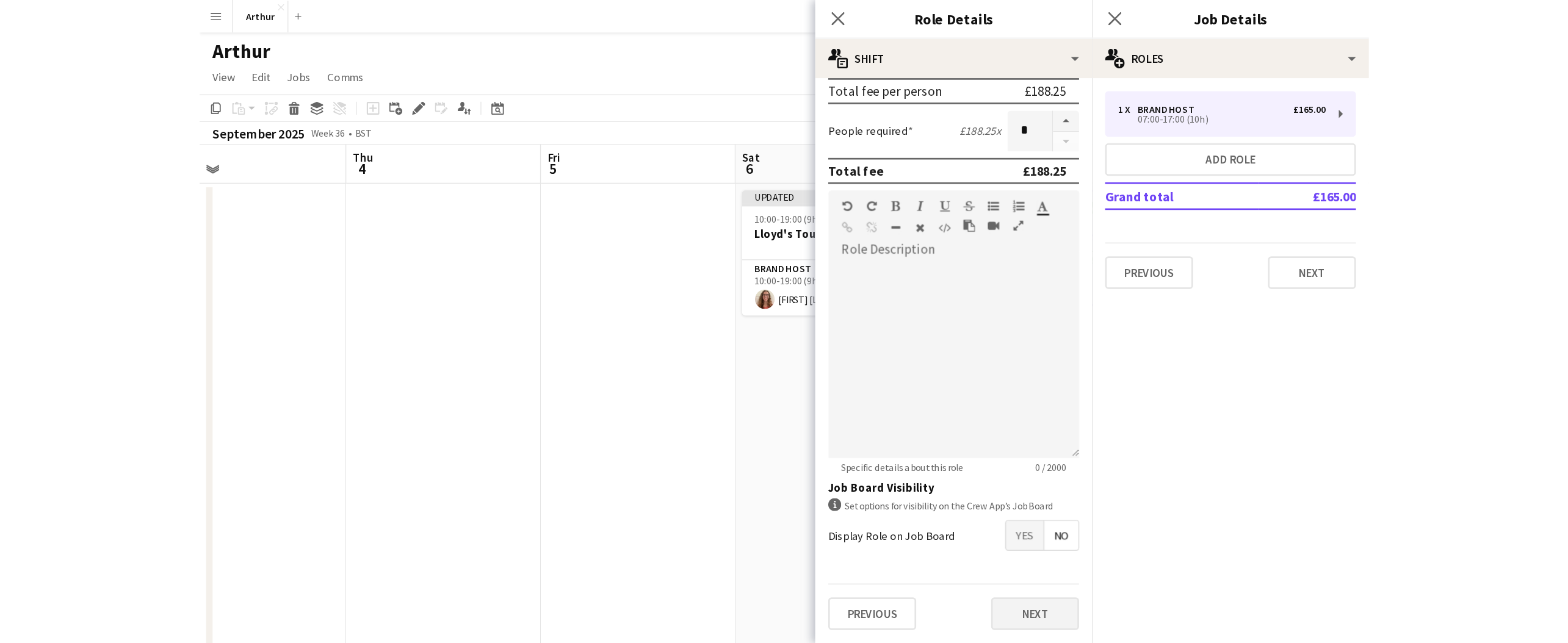 scroll, scrollTop: 0, scrollLeft: 0, axis: both 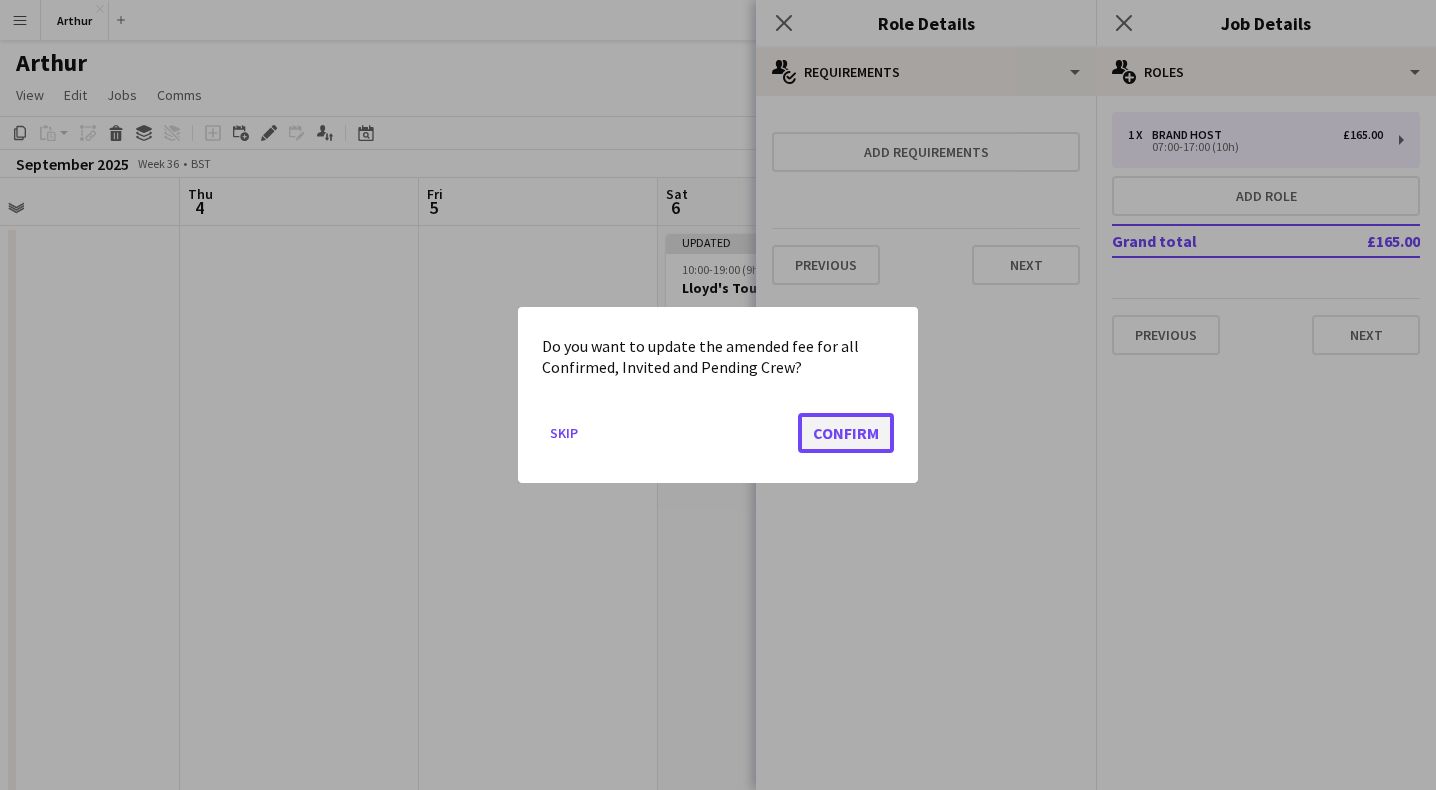 click on "Confirm" 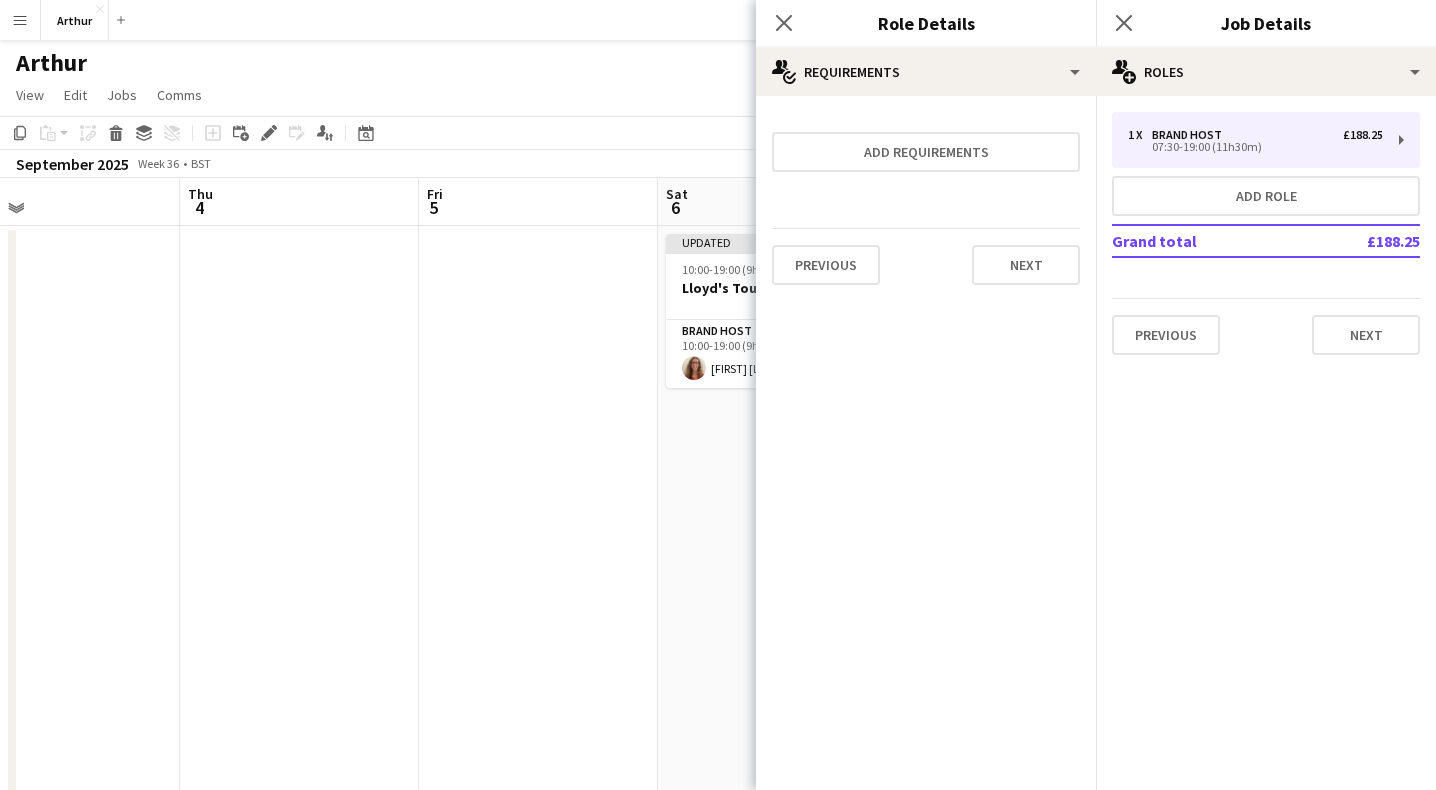 click on "Updated   10:00-19:00 (9h)    1/1   Lloyd's Tour Of London   1 Role   Brand Host   1/1   10:00-19:00 (9h)
[FIRST] [LAST]" at bounding box center (777, 550) 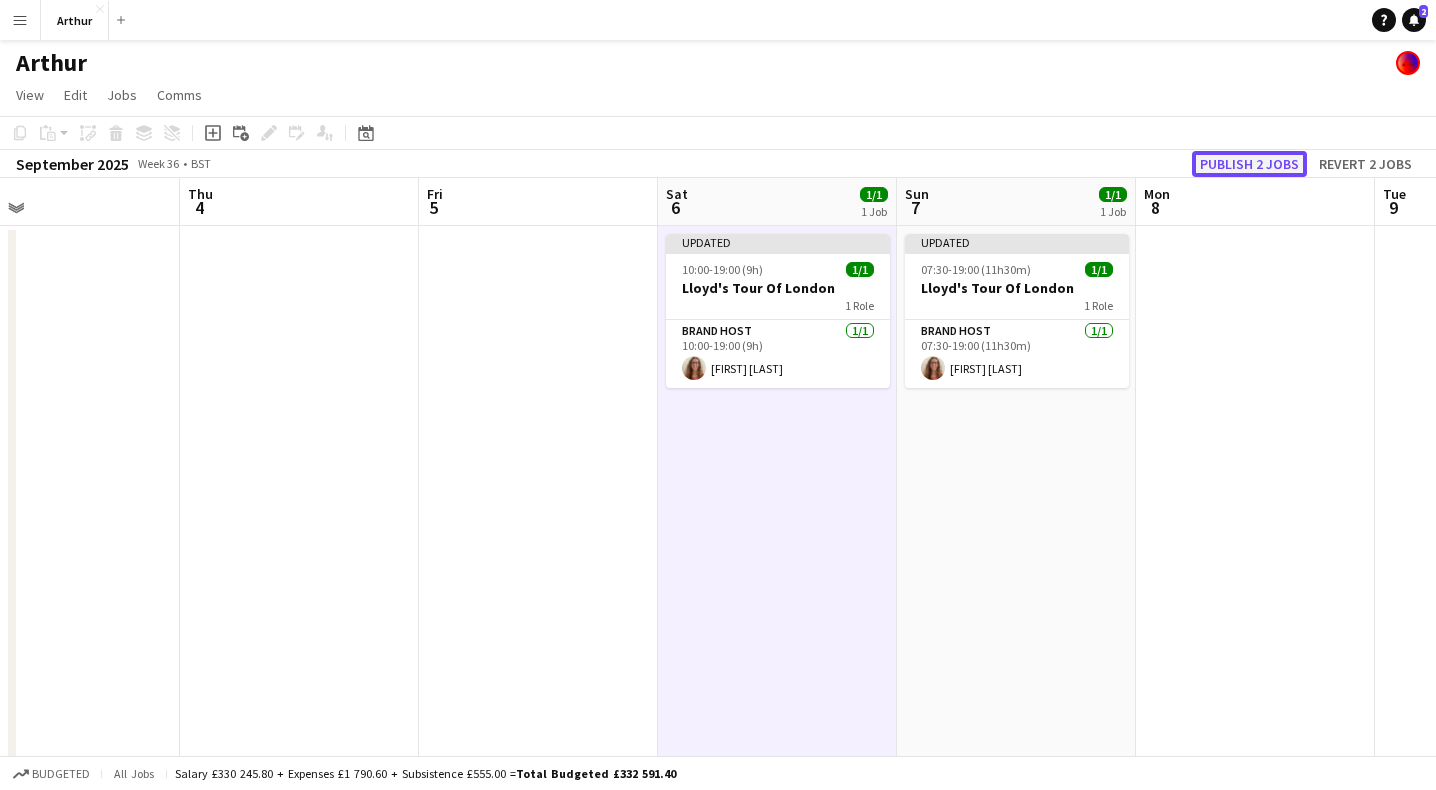 click on "Publish 2 jobs" 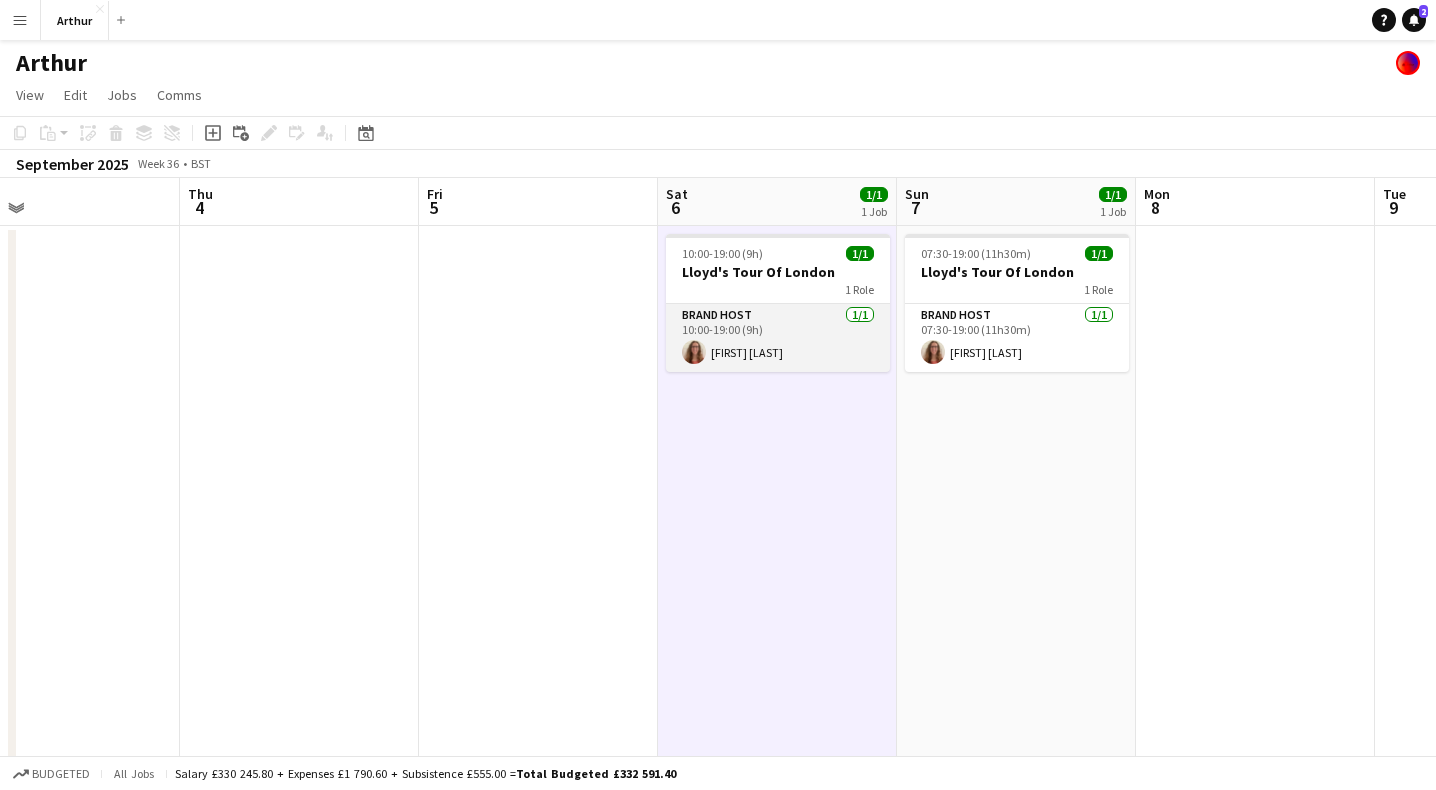 click on "Brand Host   1/1   10:00-19:00 (9h)
[FIRST] [LAST]" at bounding box center (778, 338) 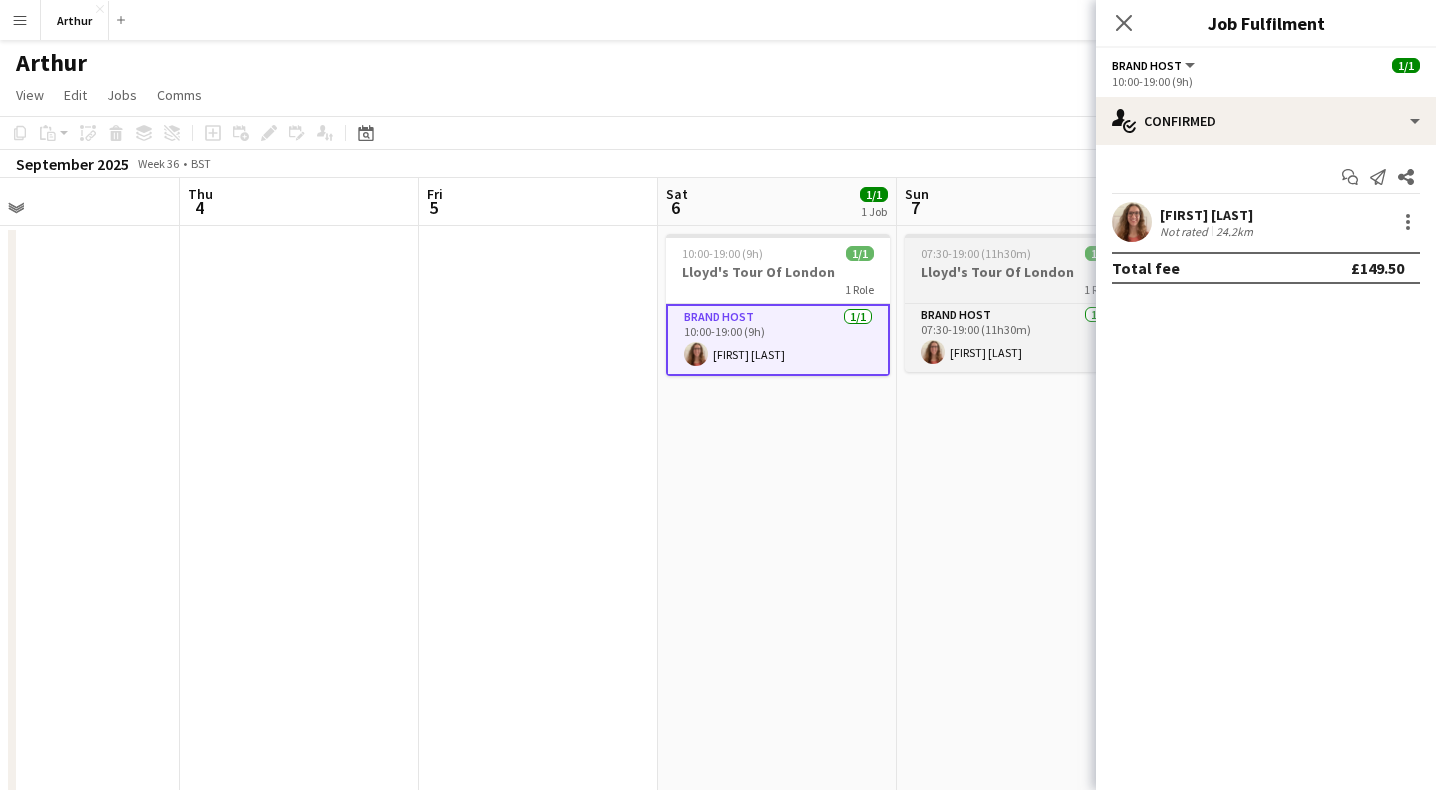 click on "Lloyd's Tour Of London" at bounding box center (1017, 272) 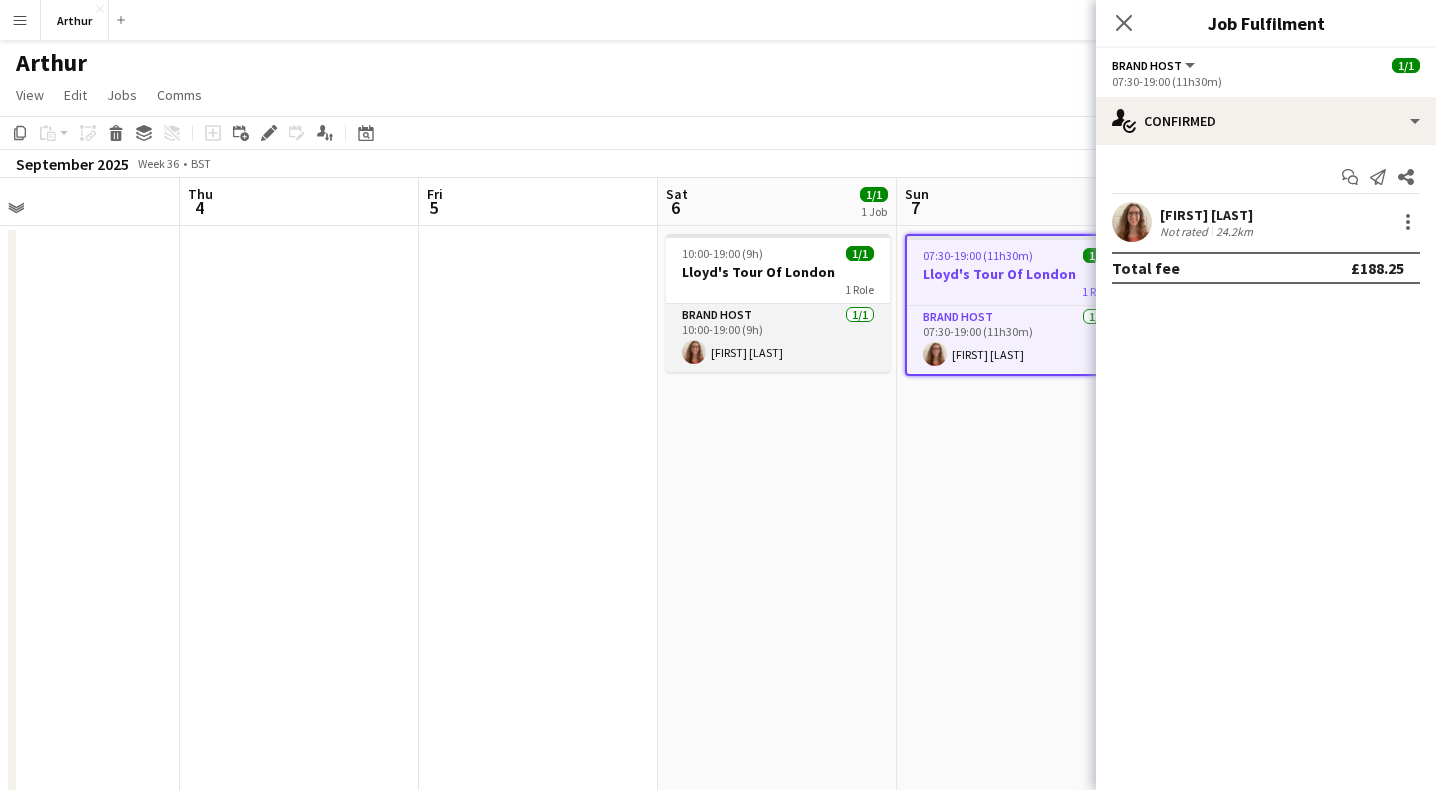 click on "Brand Host   1/1   10:00-19:00 (9h)
[FIRST] [LAST]" at bounding box center [778, 338] 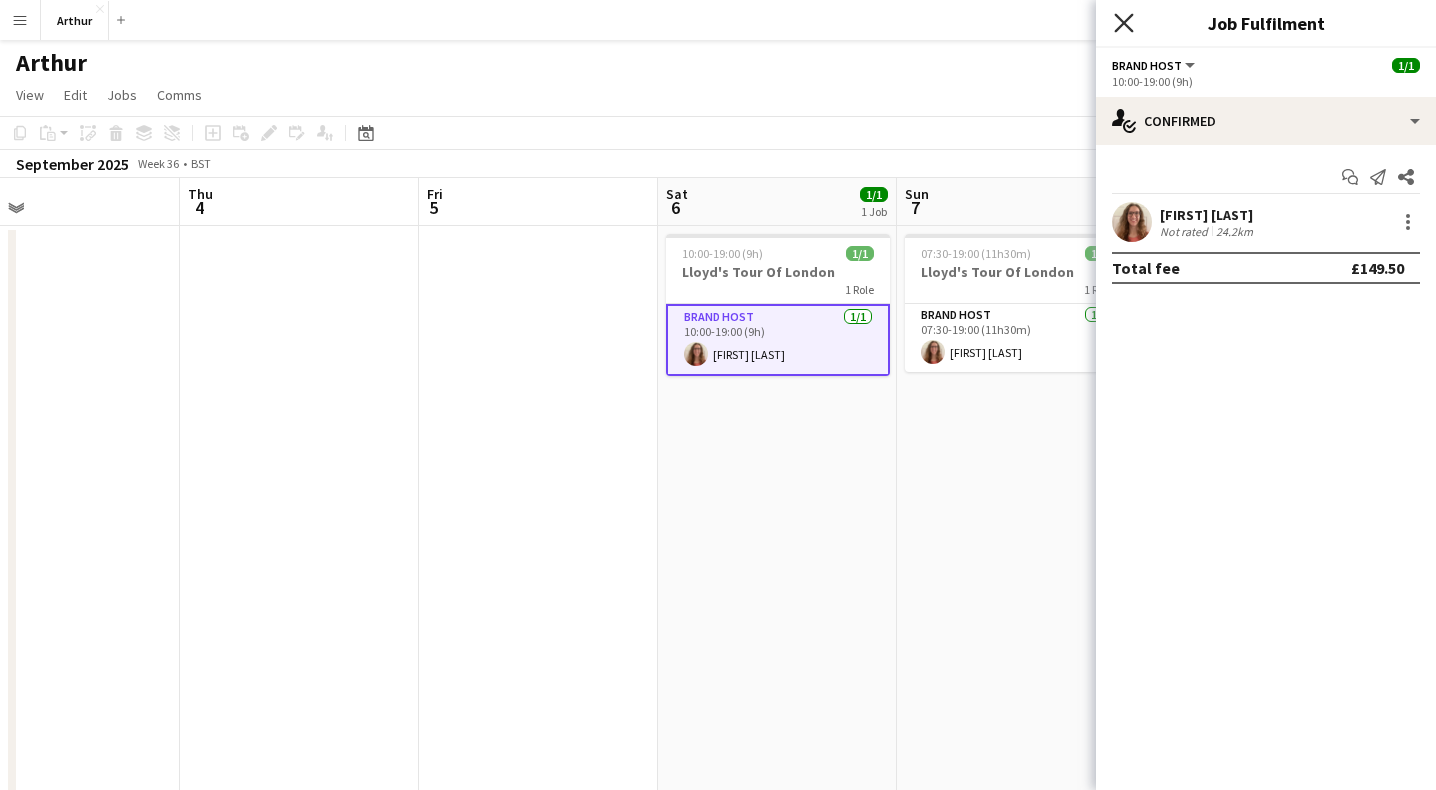 click 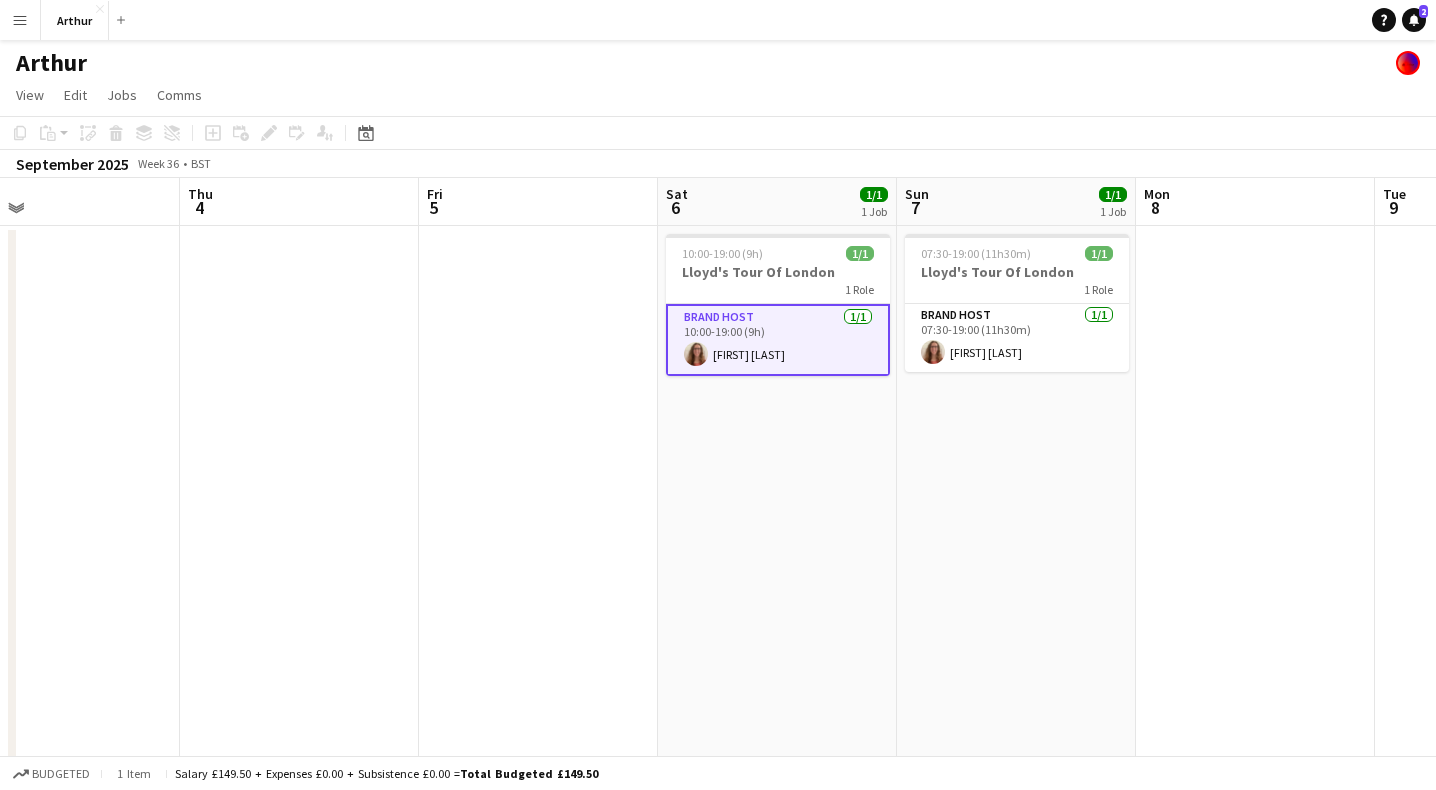 click on "07:30-19:00 (11h30m)    1/1   Lloyd's Tour Of London   1 Role   Brand Host   1/1   07:30-19:00 (11h30m)
[FIRST] [LAST]" at bounding box center [1016, 550] 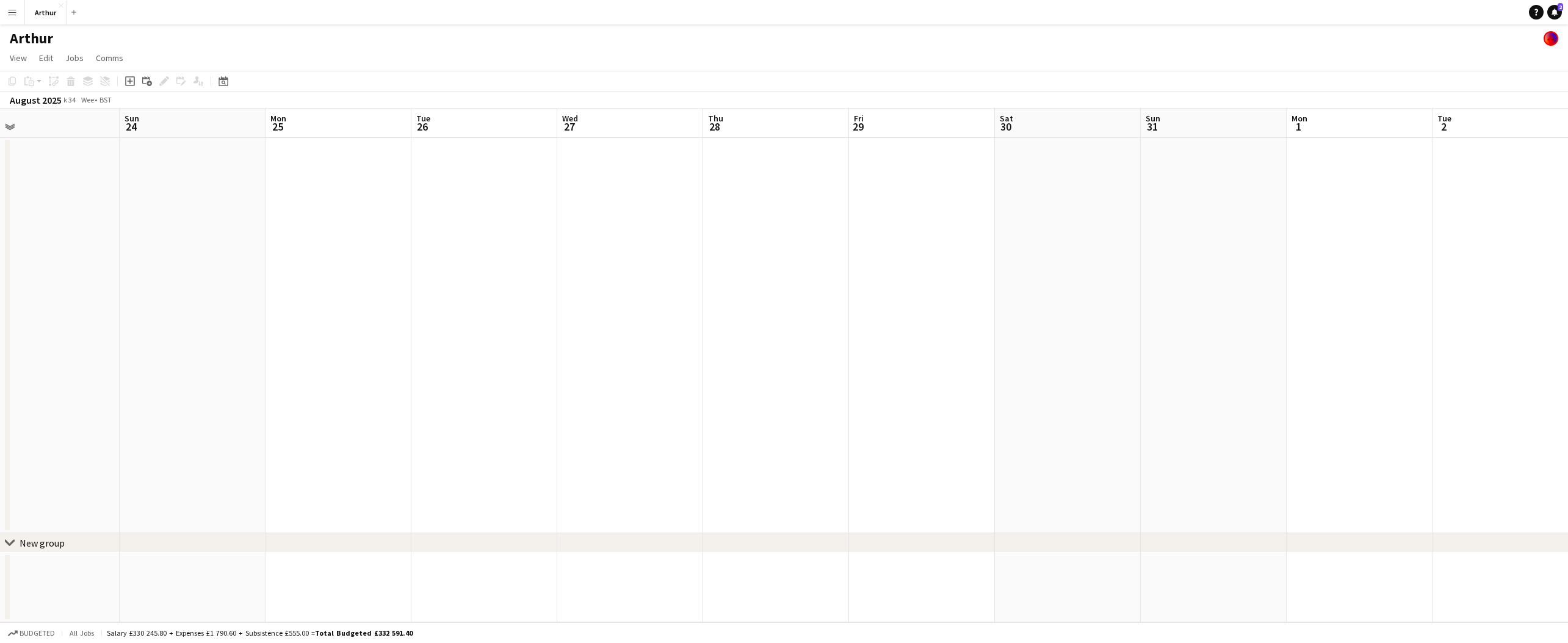 scroll, scrollTop: 0, scrollLeft: 312, axis: horizontal 